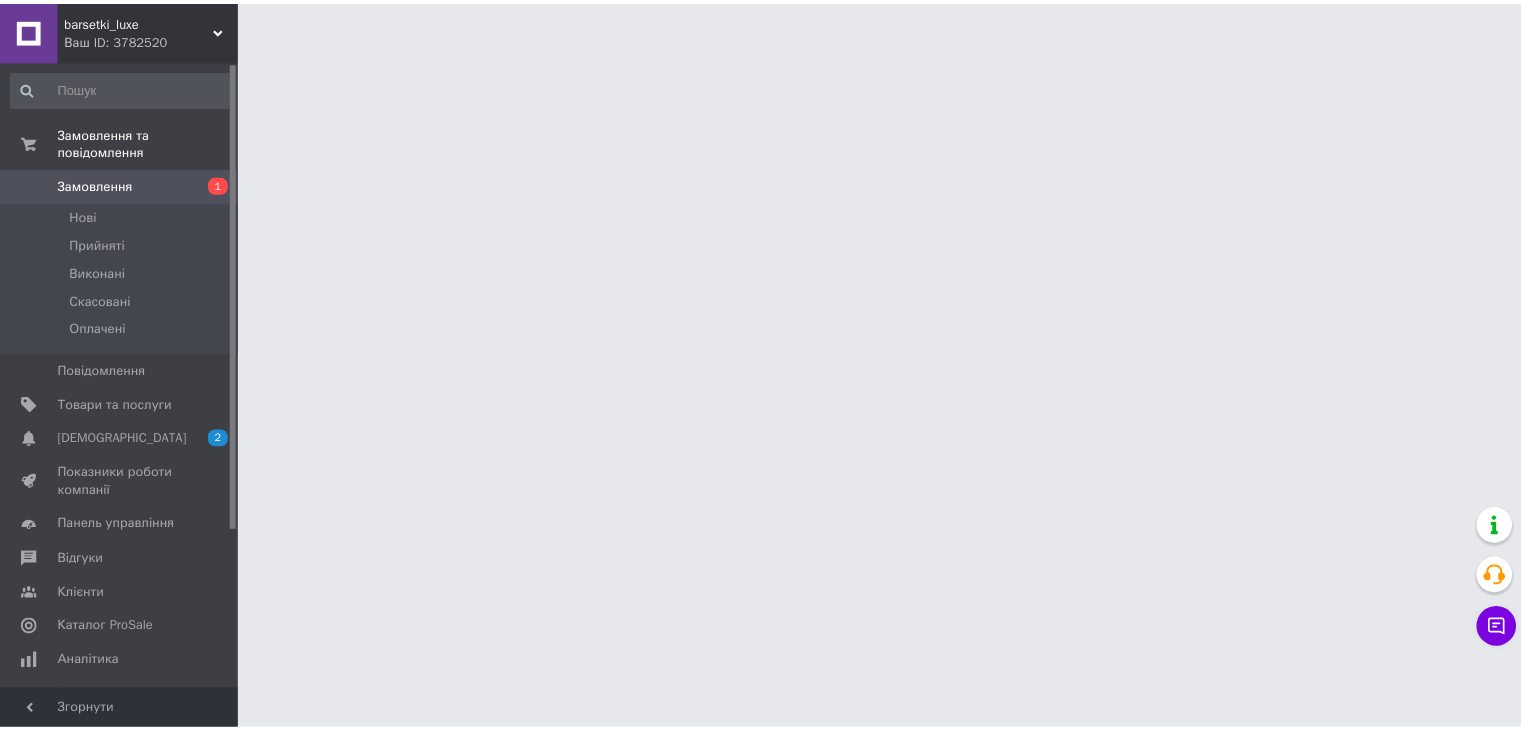scroll, scrollTop: 0, scrollLeft: 0, axis: both 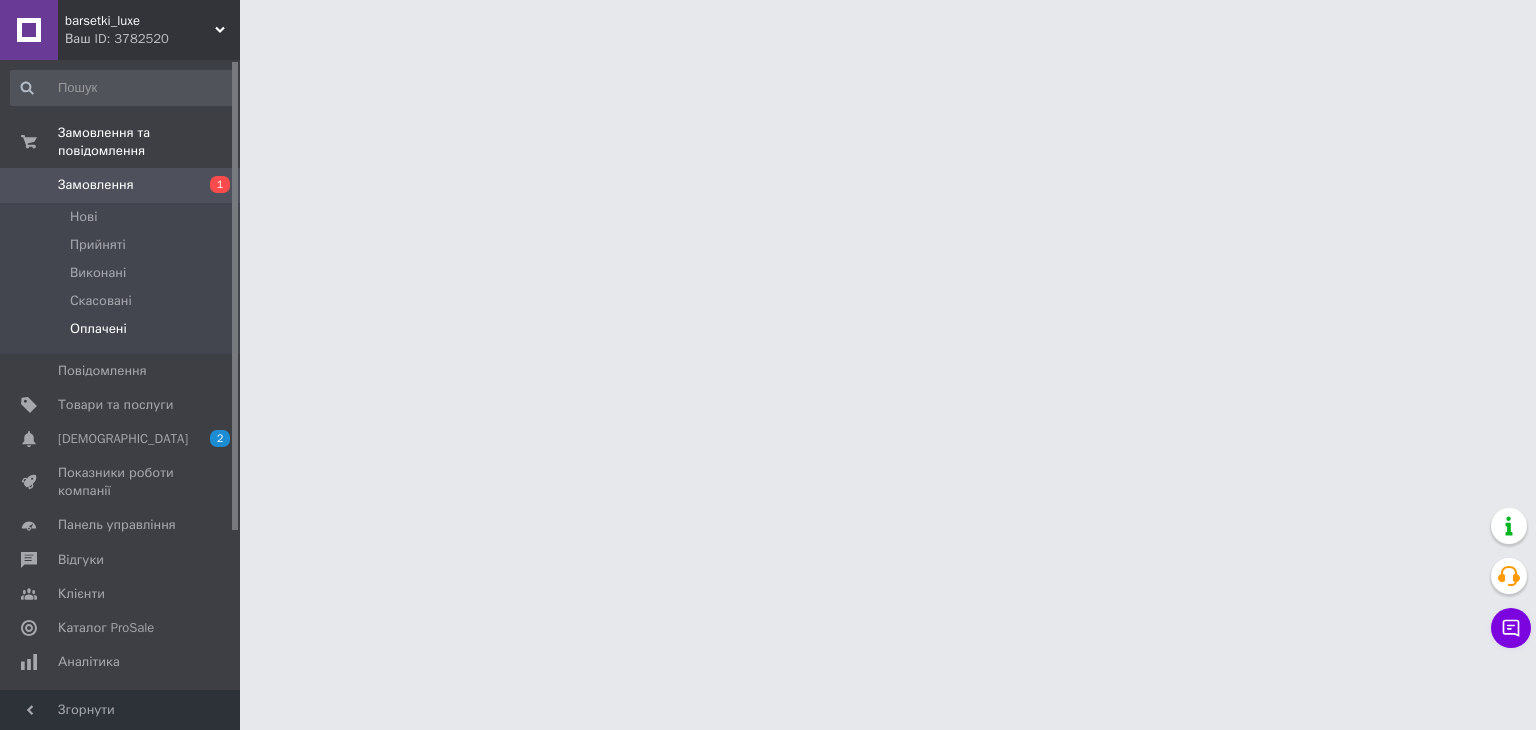 click on "Оплачені" at bounding box center [98, 329] 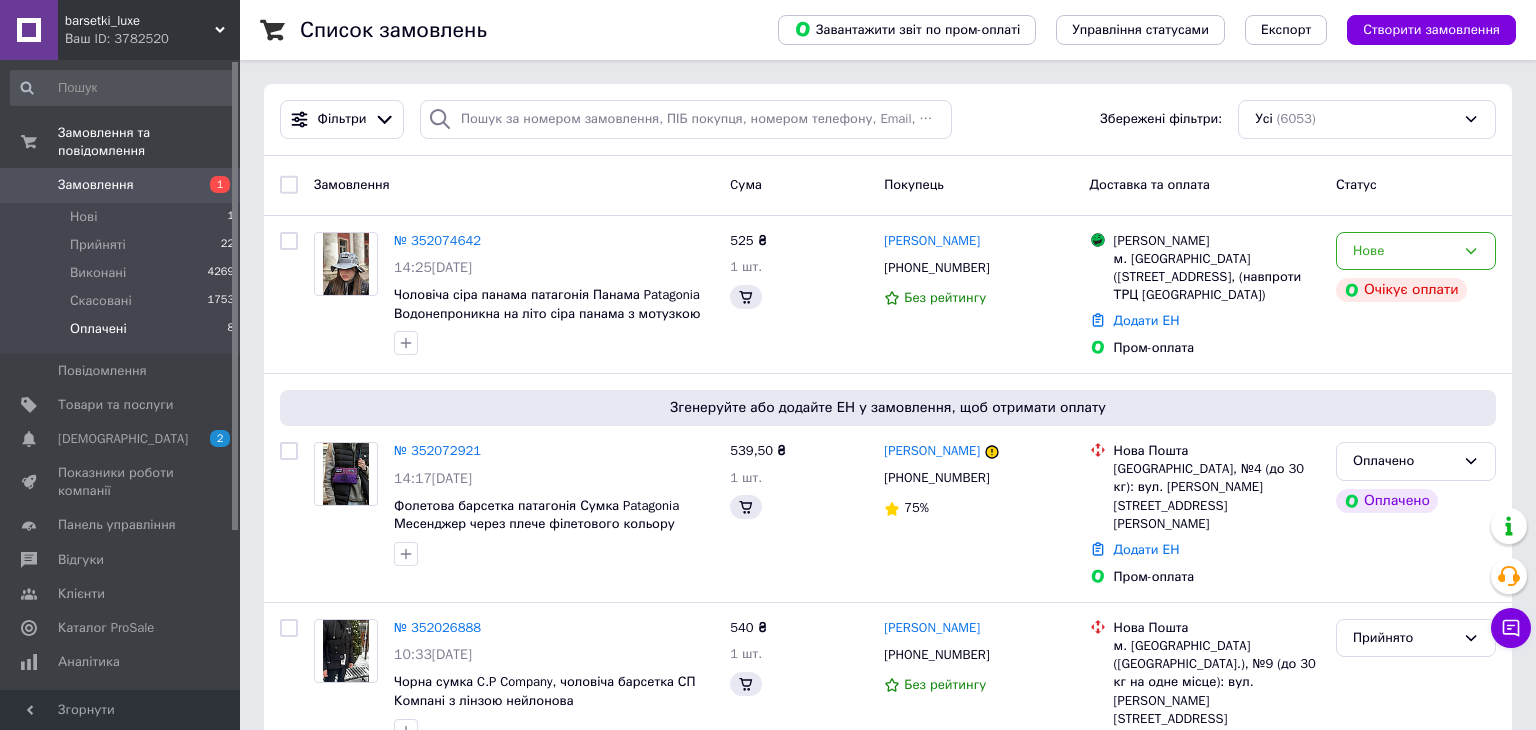click on "Оплачені" at bounding box center [98, 329] 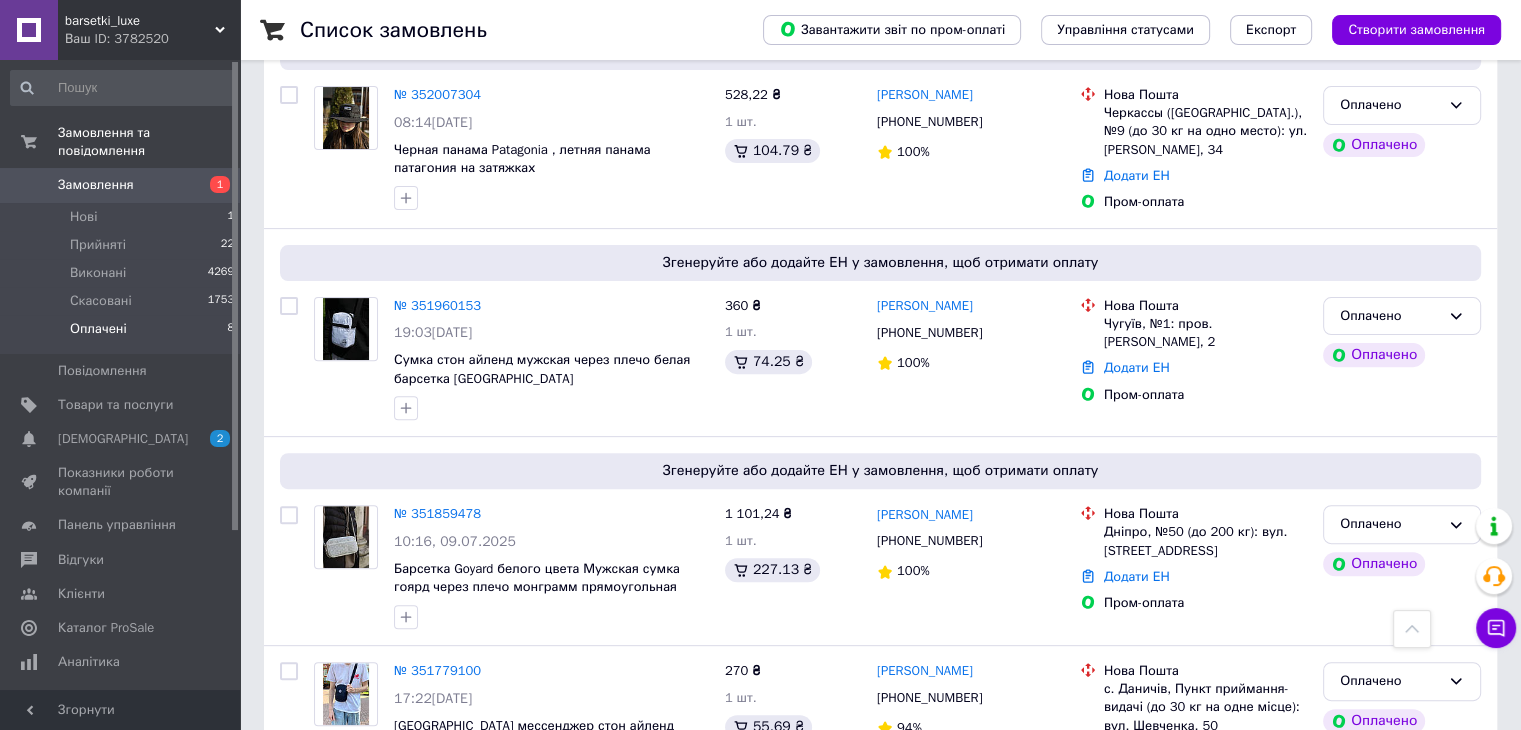 scroll, scrollTop: 700, scrollLeft: 0, axis: vertical 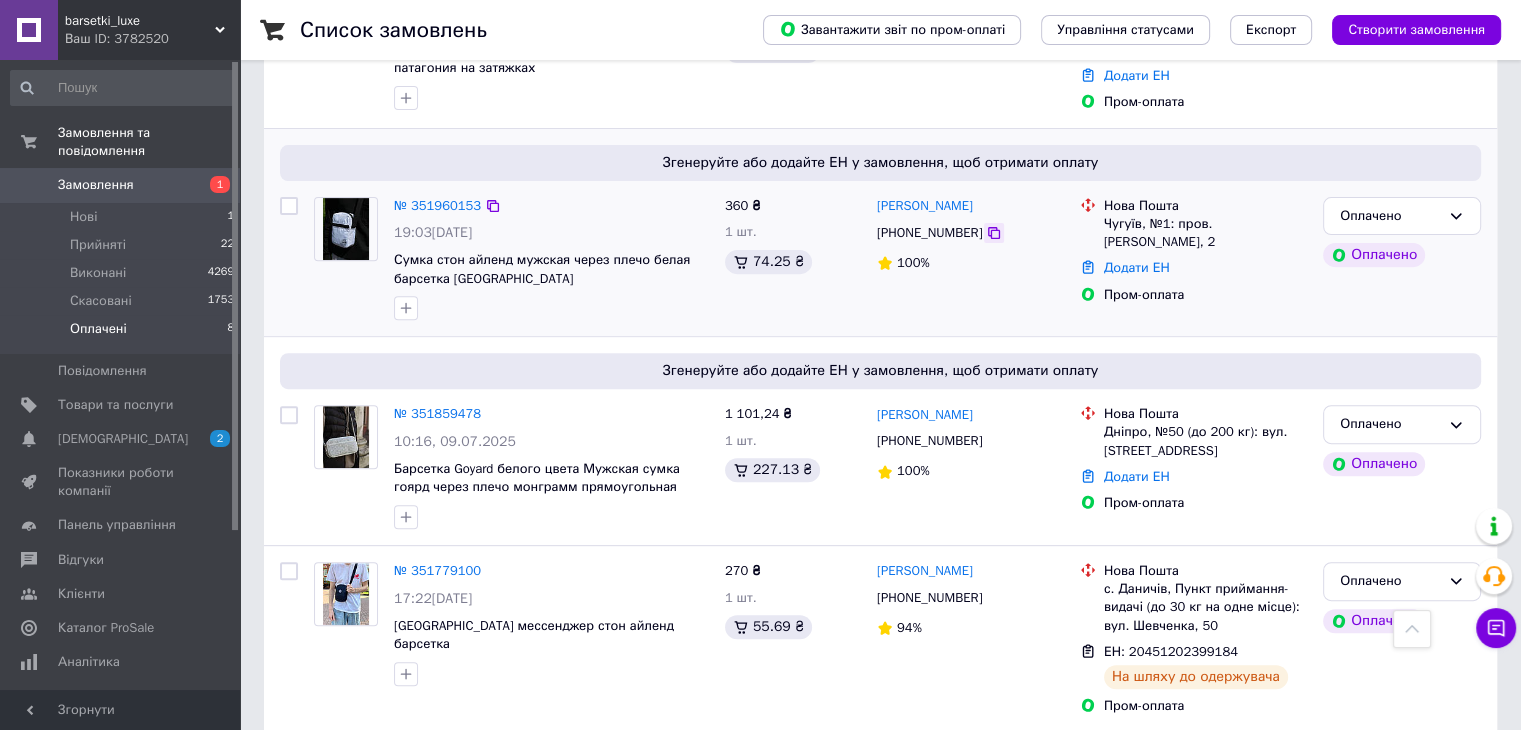 click 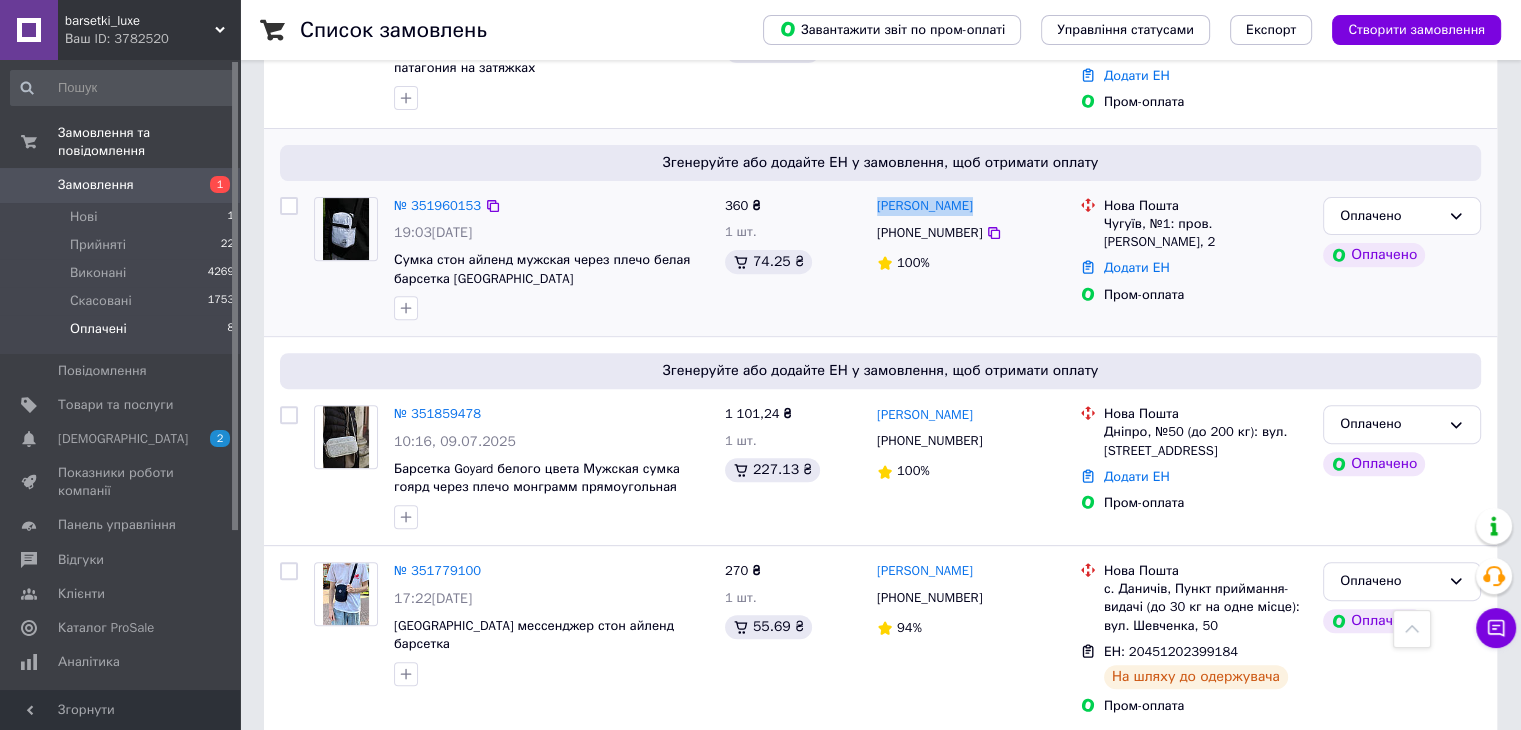 drag, startPoint x: 871, startPoint y: 193, endPoint x: 979, endPoint y: 187, distance: 108.16654 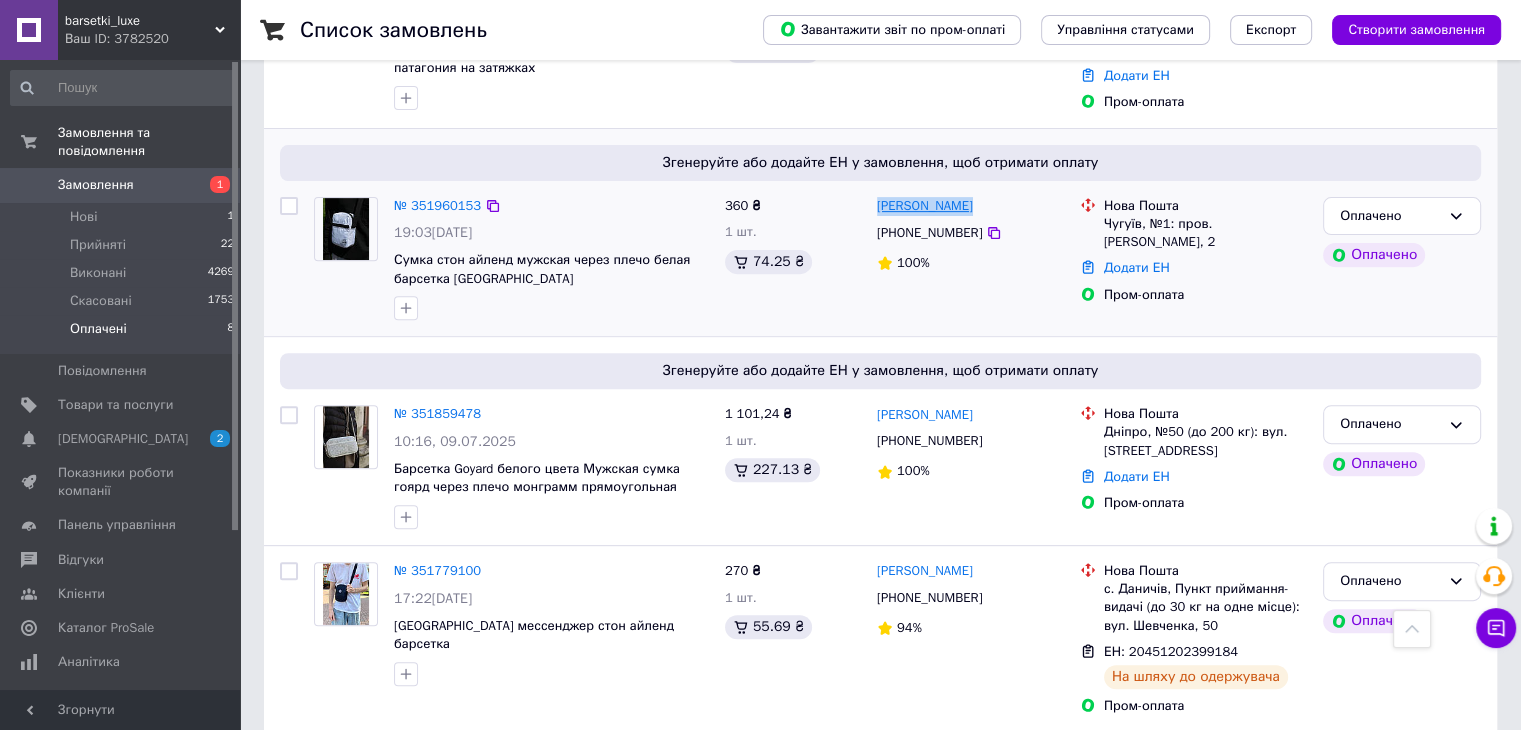drag, startPoint x: 984, startPoint y: 185, endPoint x: 879, endPoint y: 193, distance: 105.30432 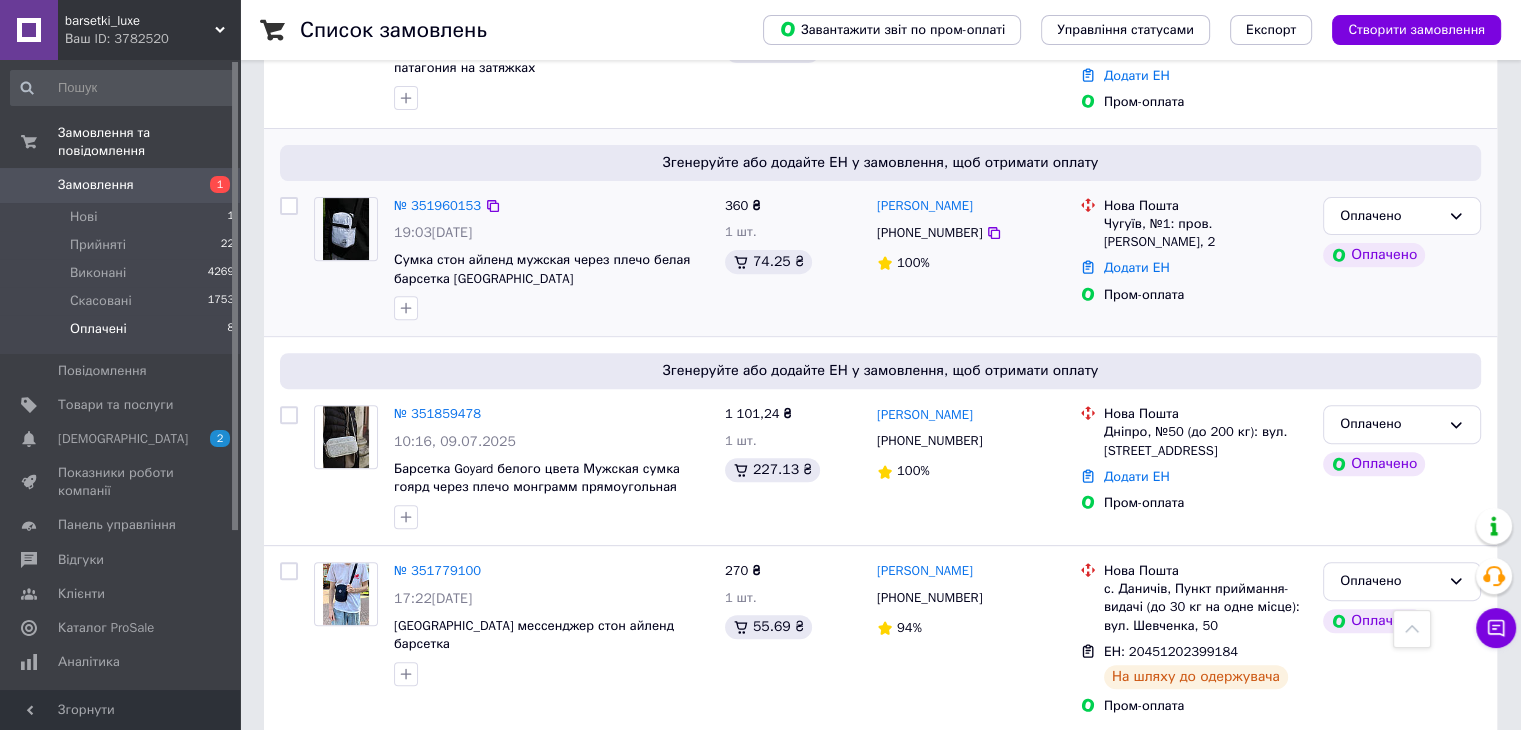click on "Чугуїв, №1: пров. [PERSON_NAME], 2" at bounding box center (1205, 233) 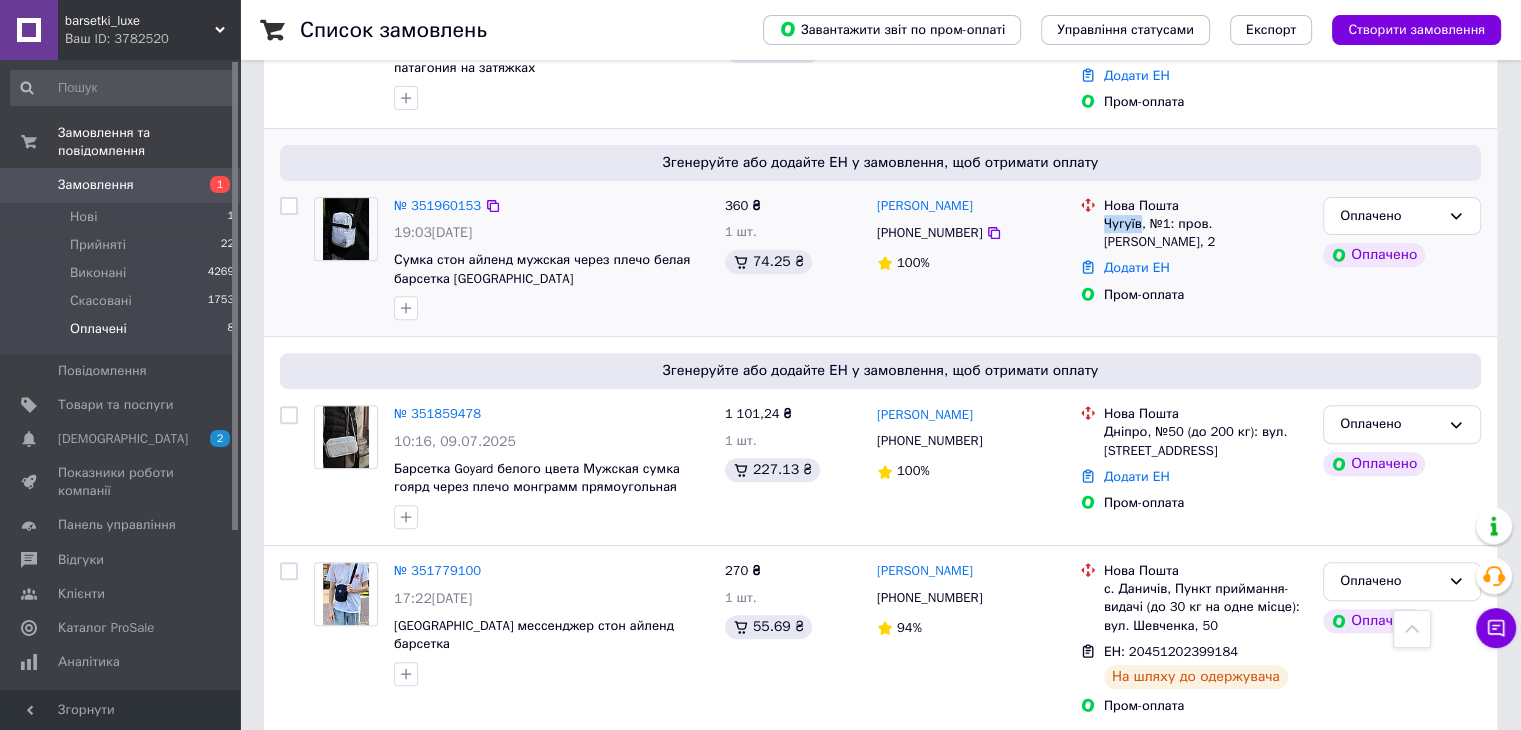 click on "Чугуїв, №1: пров. [PERSON_NAME], 2" at bounding box center [1205, 233] 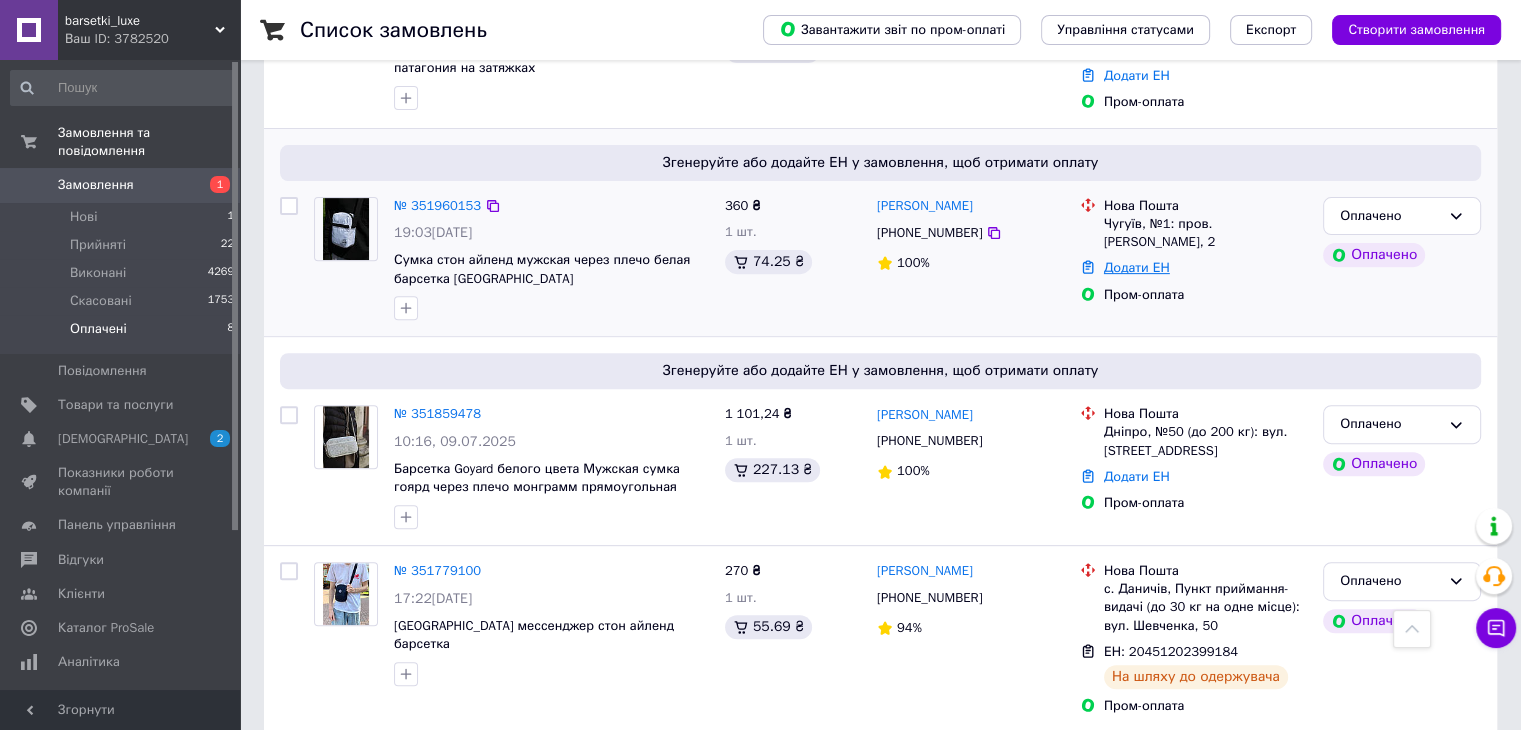 click on "Додати ЕН" at bounding box center [1137, 267] 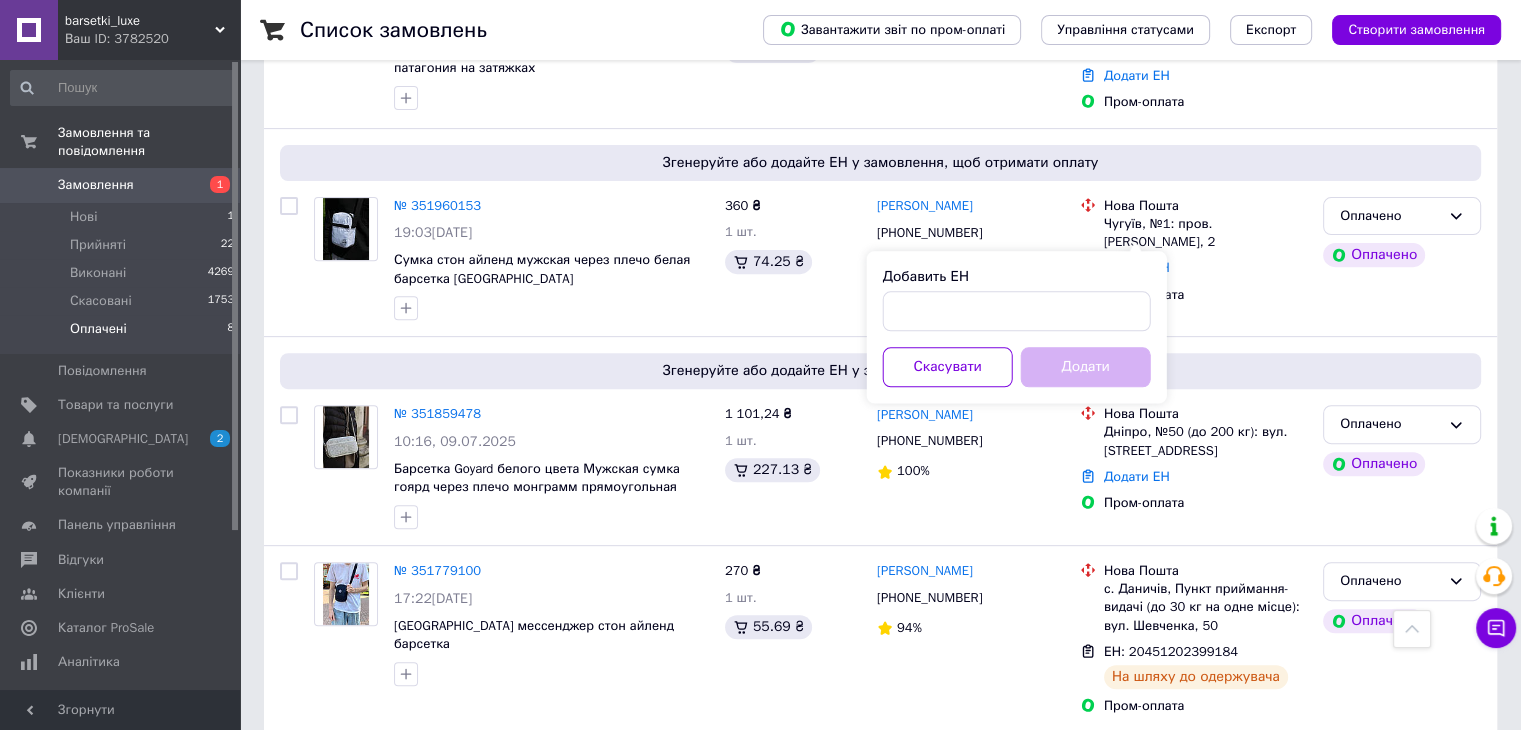 click on "Добавить ЕН Скасувати Додати" at bounding box center (1017, 327) 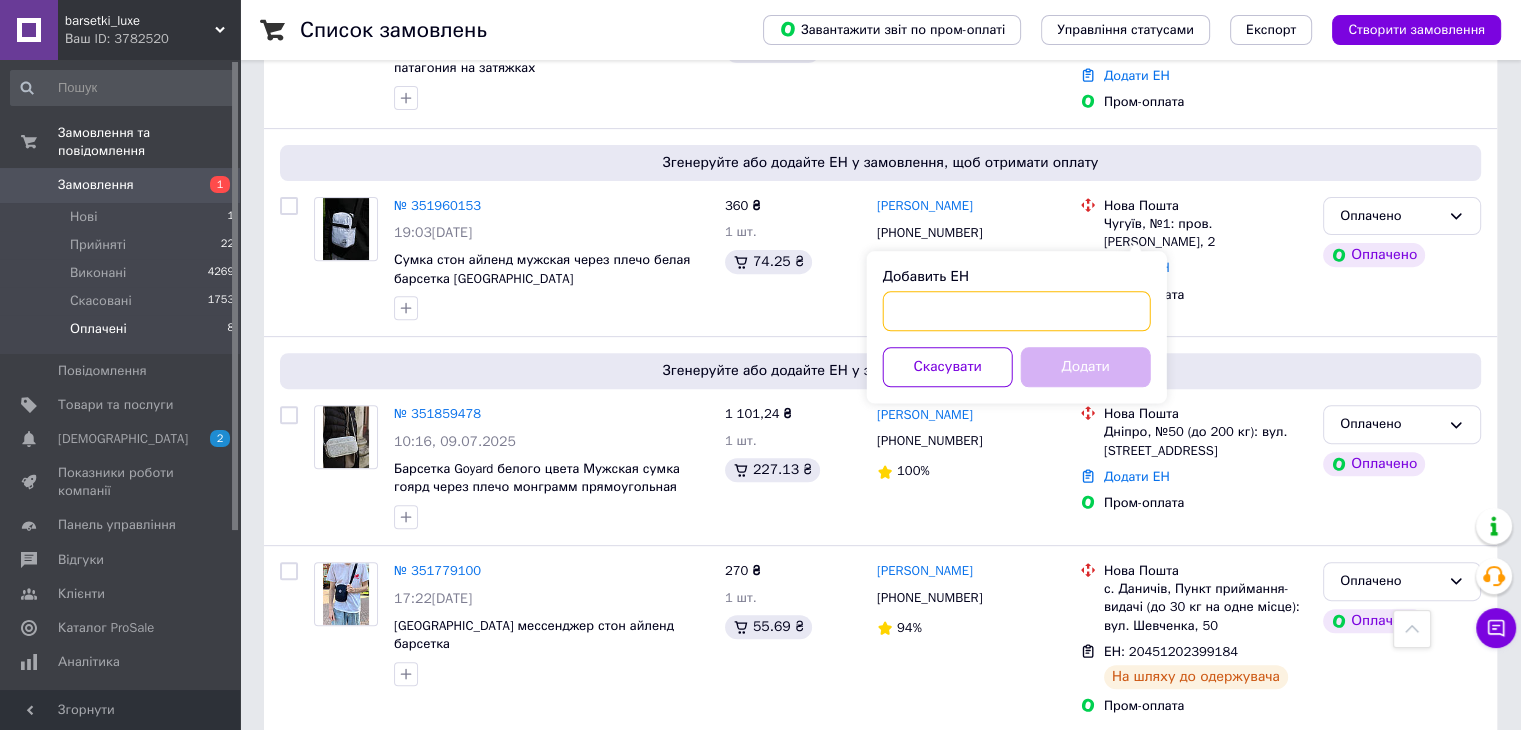 click on "Добавить ЕН" at bounding box center (1017, 311) 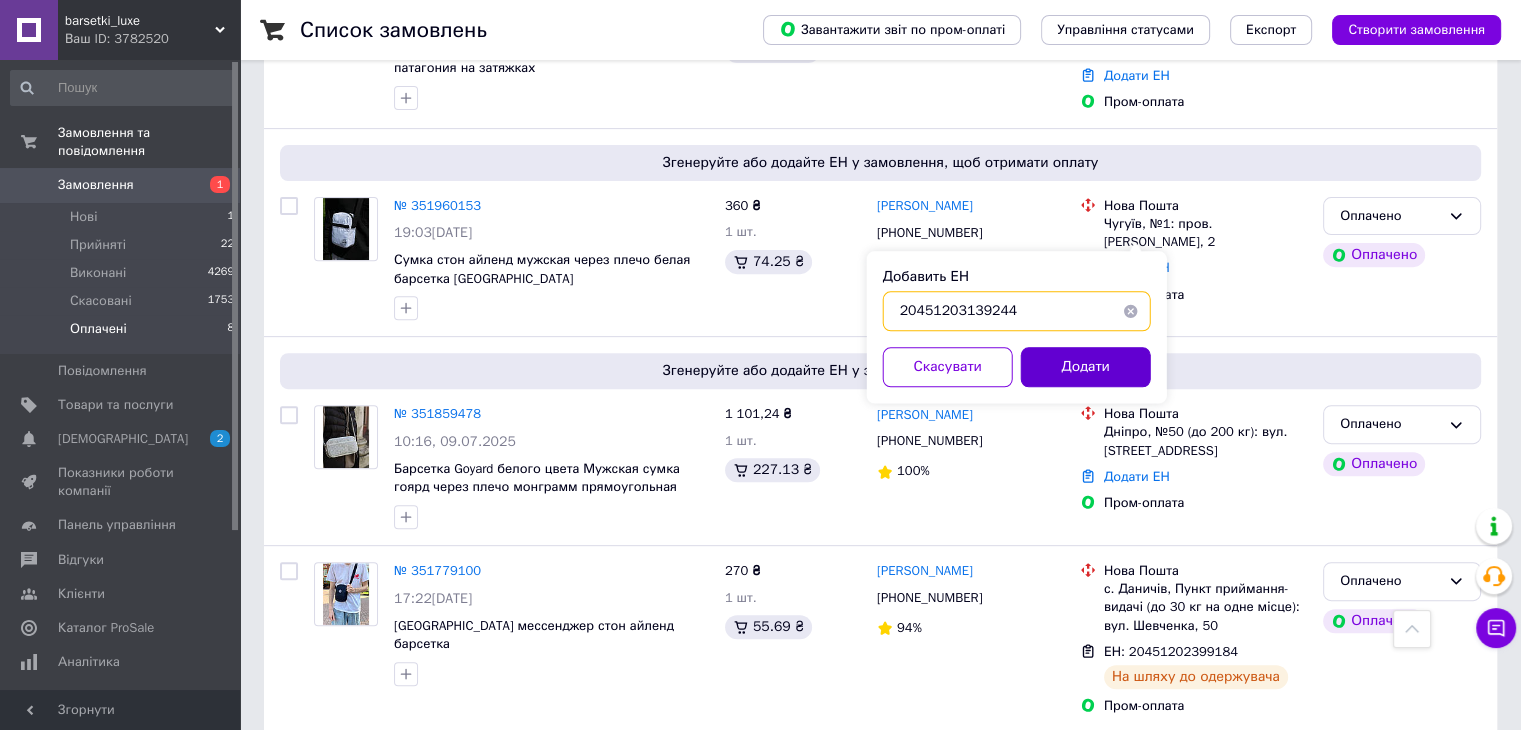 type on "20451203139244" 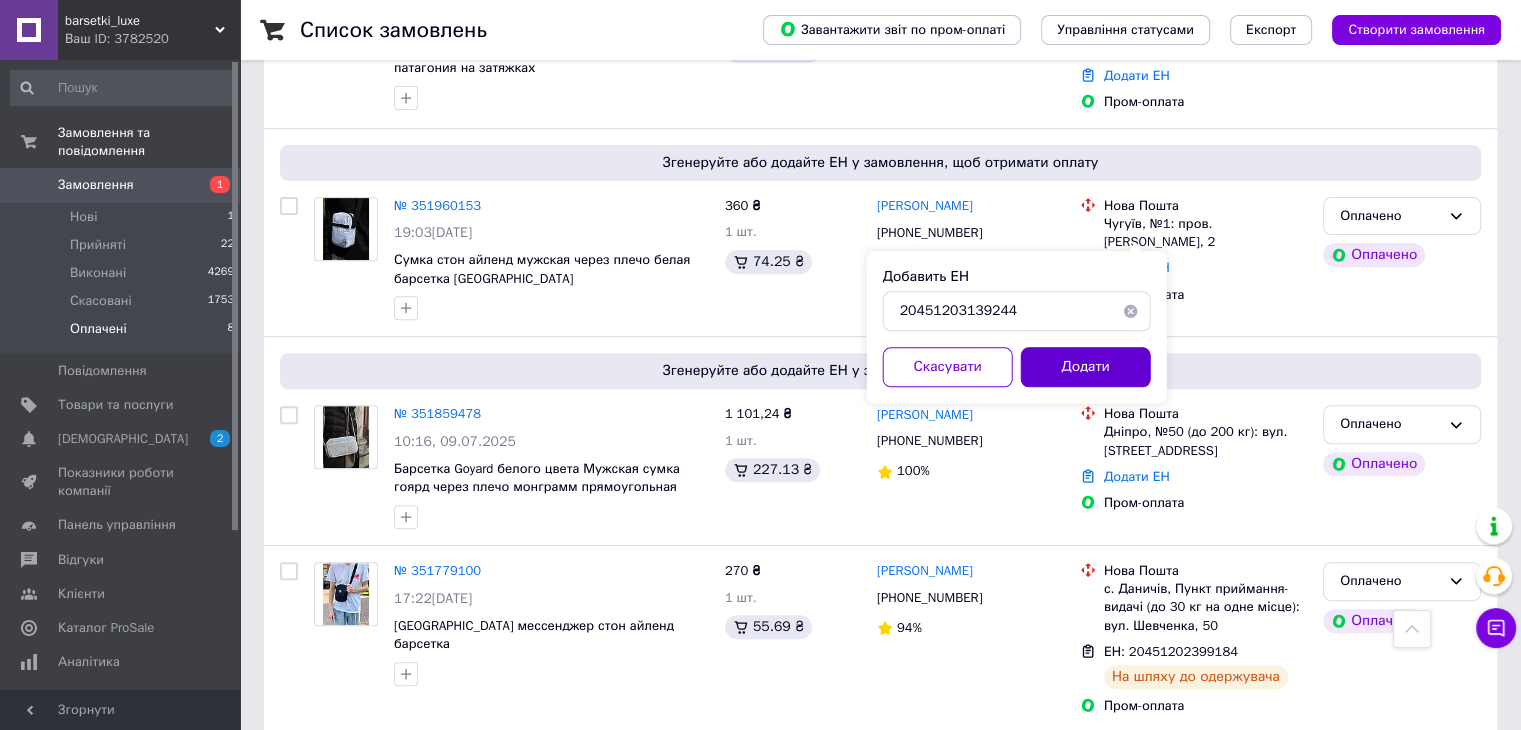 click on "Додати" at bounding box center (1086, 367) 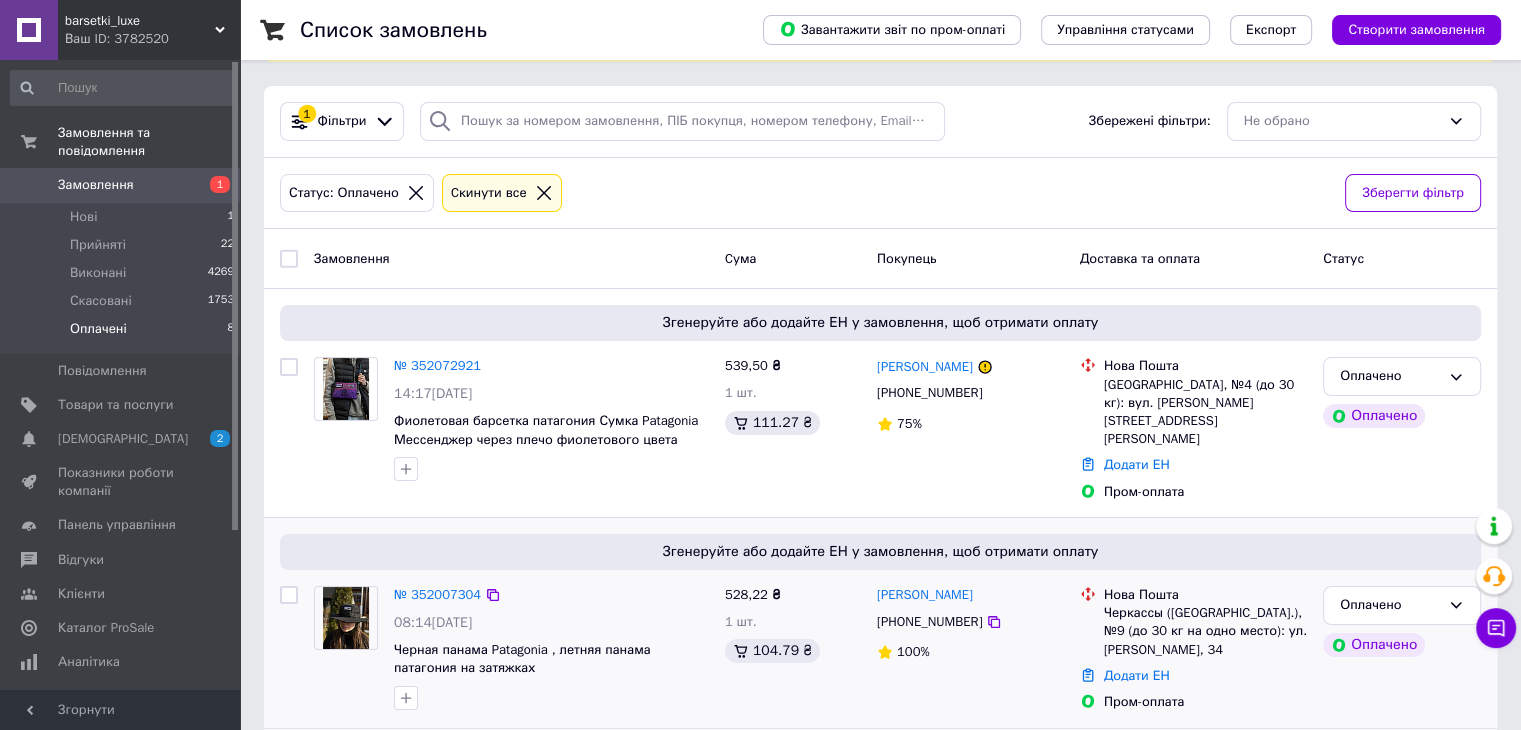 scroll, scrollTop: 200, scrollLeft: 0, axis: vertical 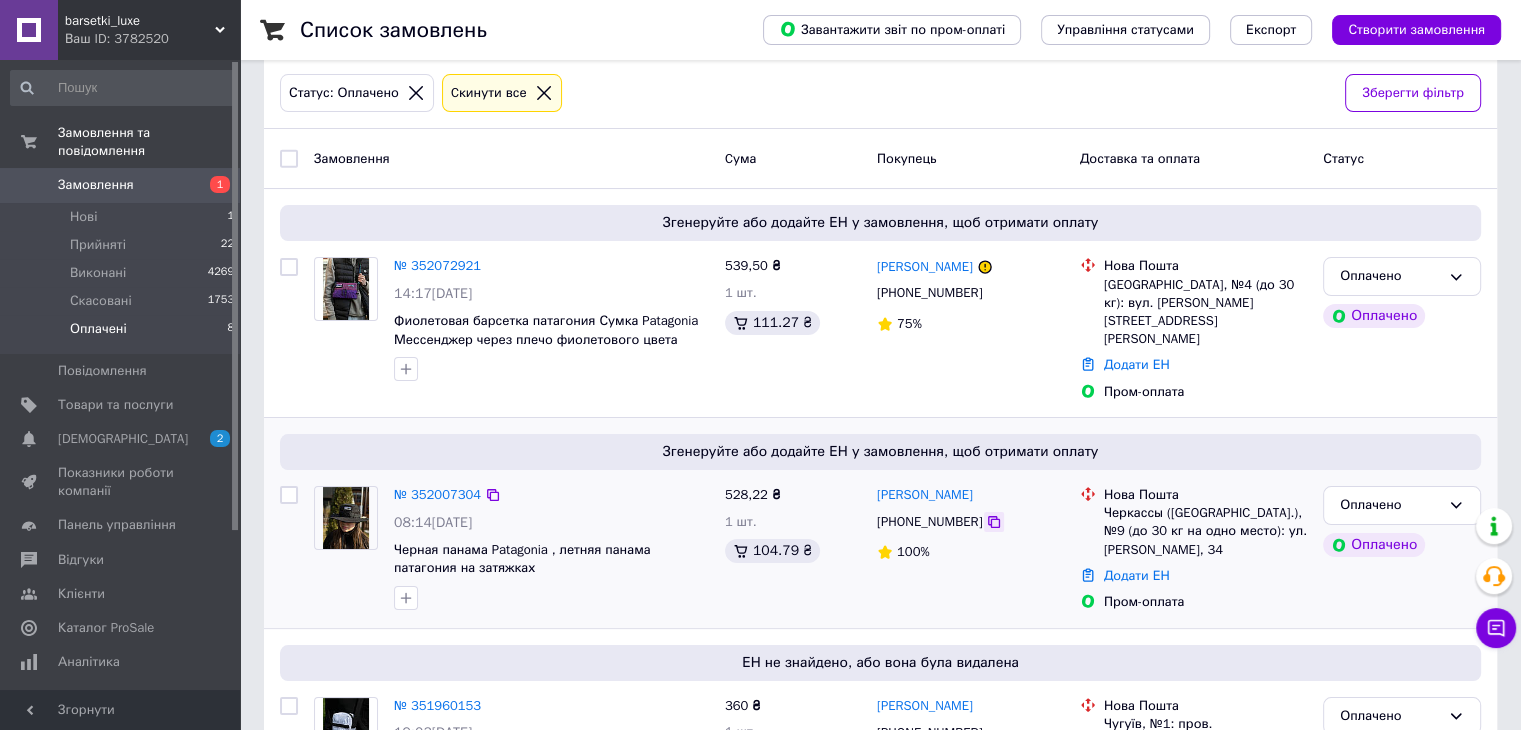 click 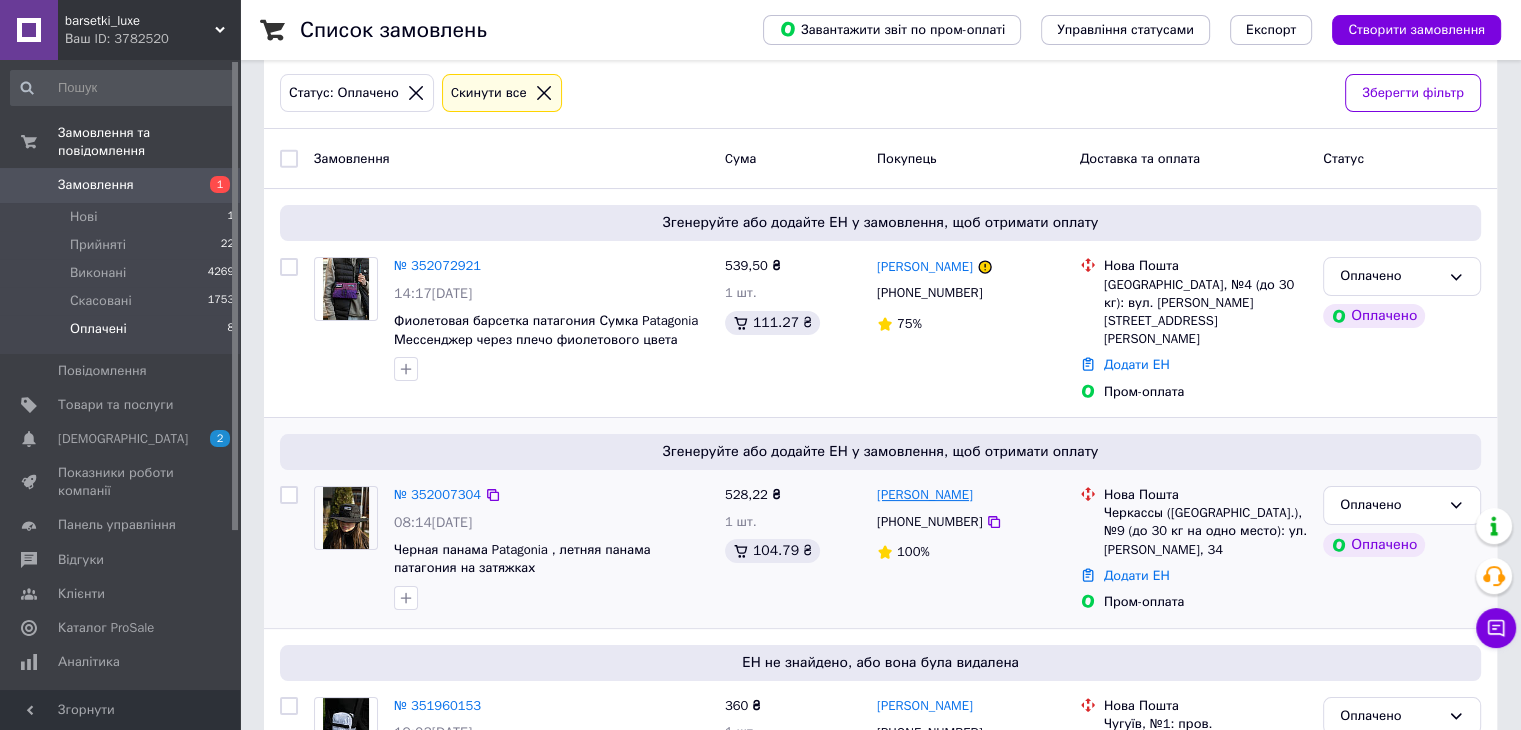 drag, startPoint x: 870, startPoint y: 484, endPoint x: 994, endPoint y: 474, distance: 124.40257 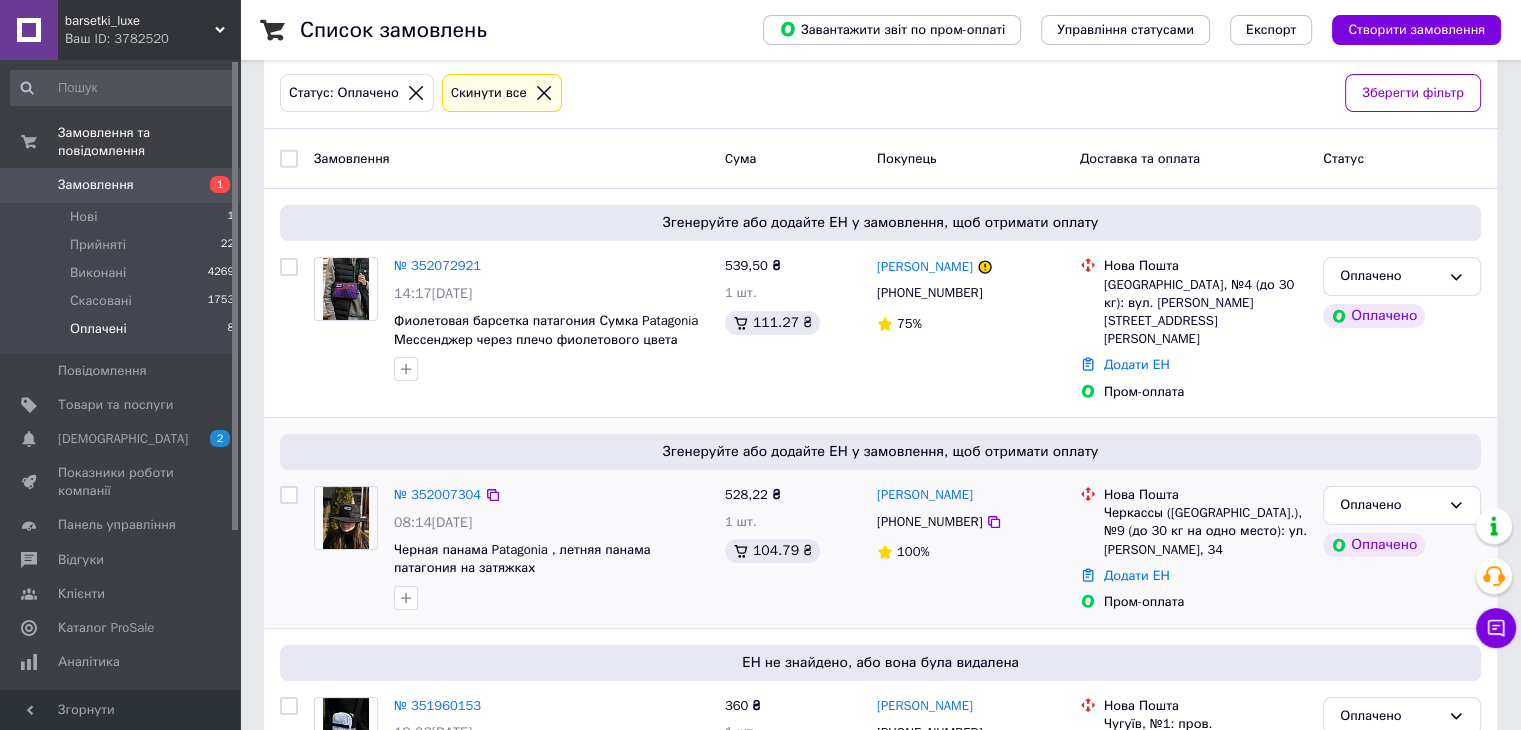 click on "Черкассы ([GEOGRAPHIC_DATA].), №9 (до 30 кг на одно место): ул. [PERSON_NAME], 34" at bounding box center [1205, 531] 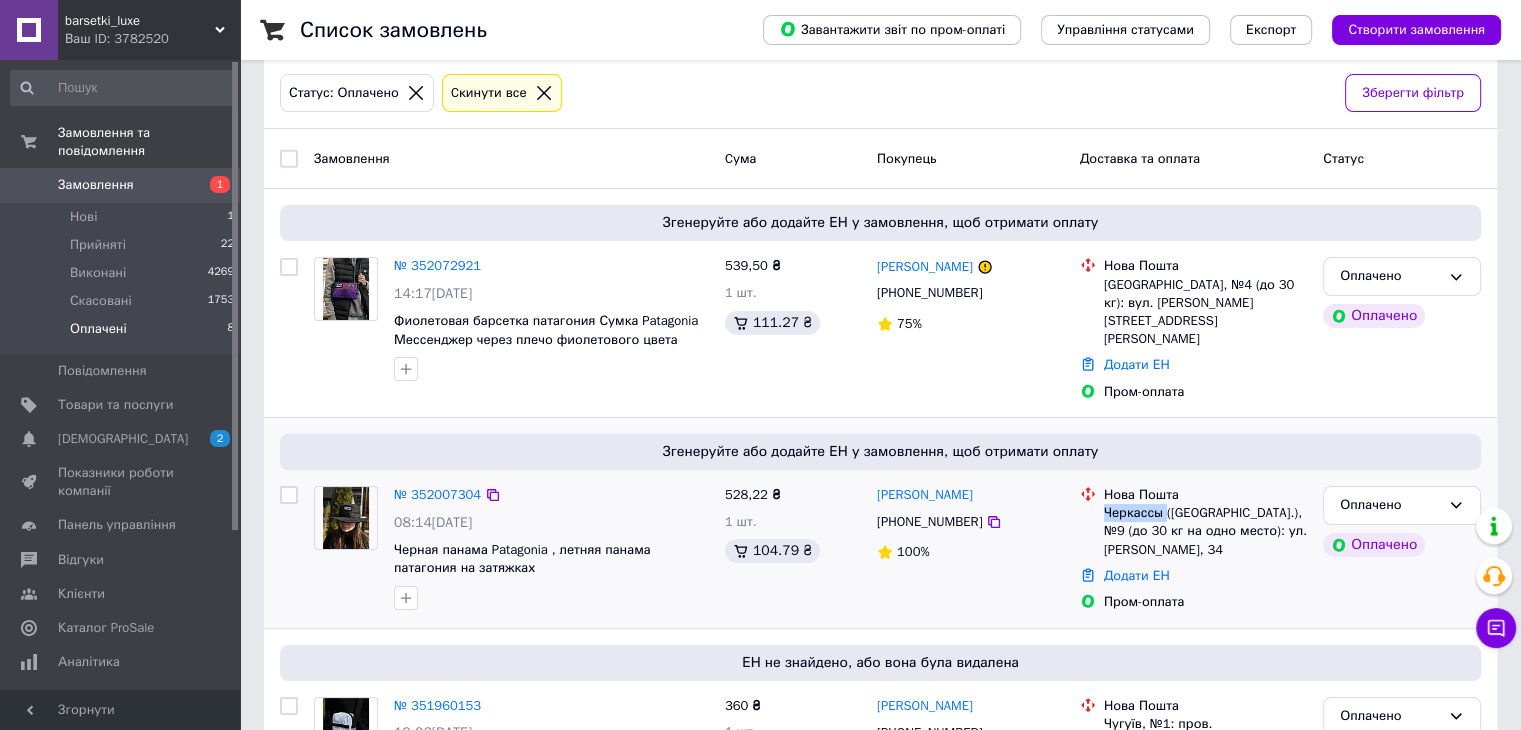 click on "Черкассы ([GEOGRAPHIC_DATA].), №9 (до 30 кг на одно место): ул. [PERSON_NAME], 34" at bounding box center [1205, 531] 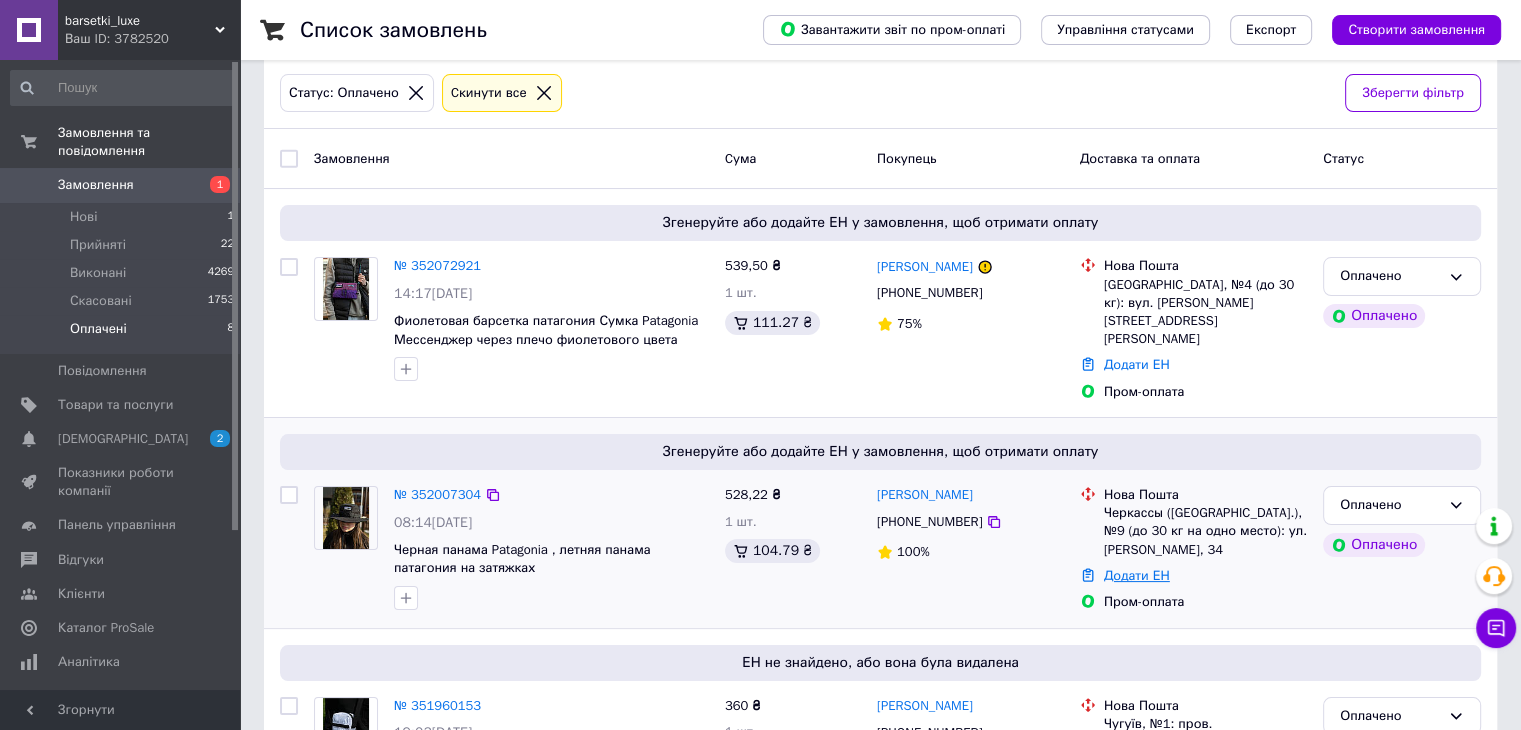 click on "Додати ЕН" at bounding box center (1137, 575) 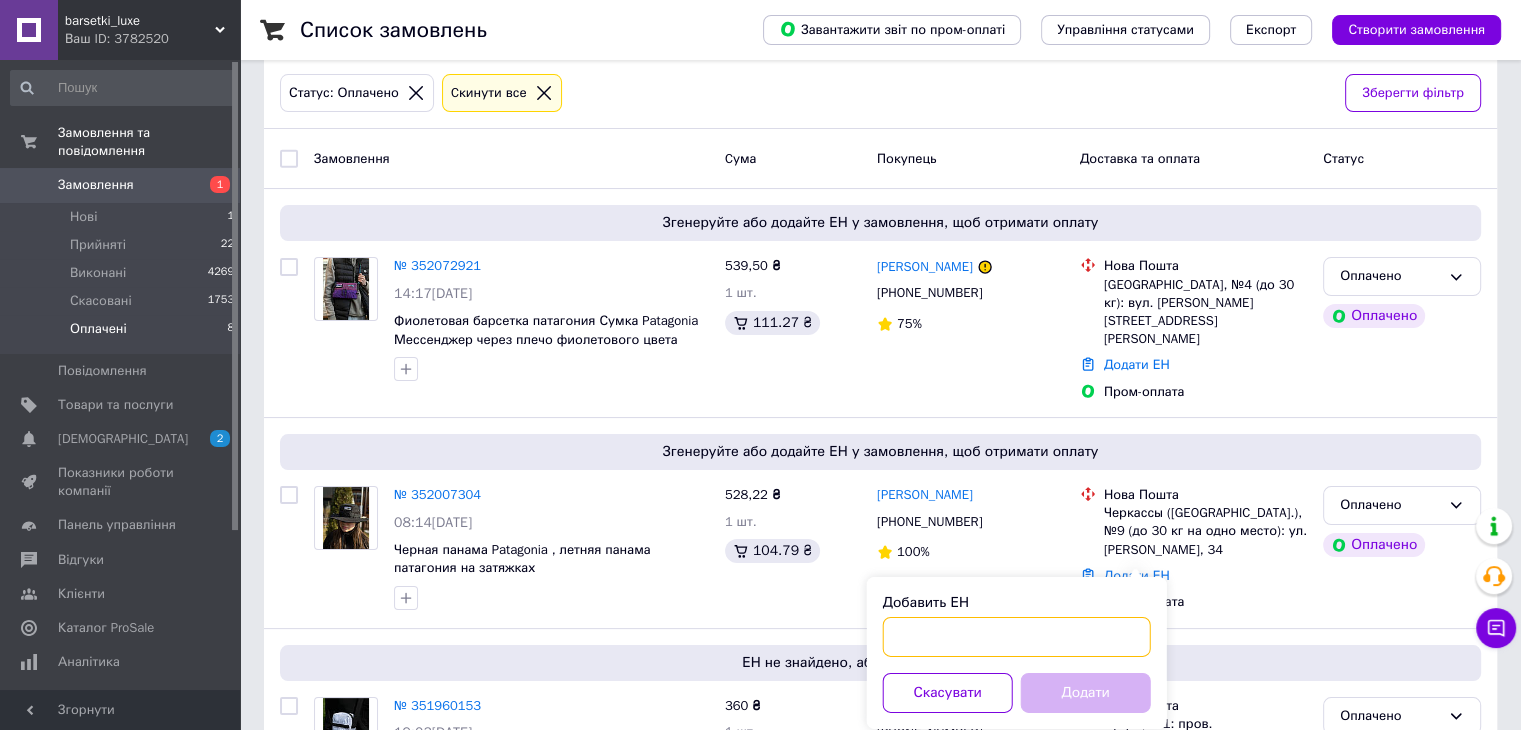 click on "Добавить ЕН" at bounding box center [1017, 637] 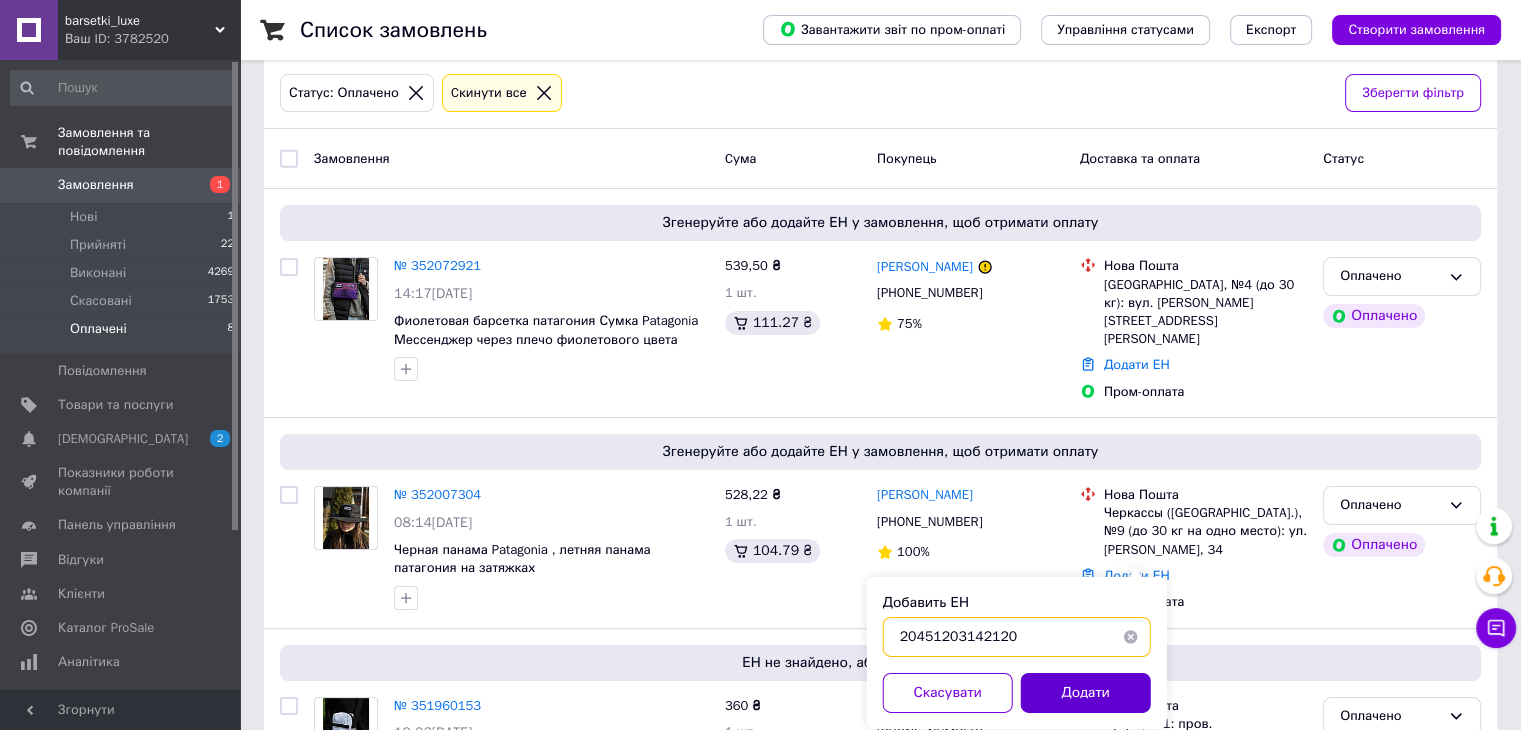 type on "20451203142120" 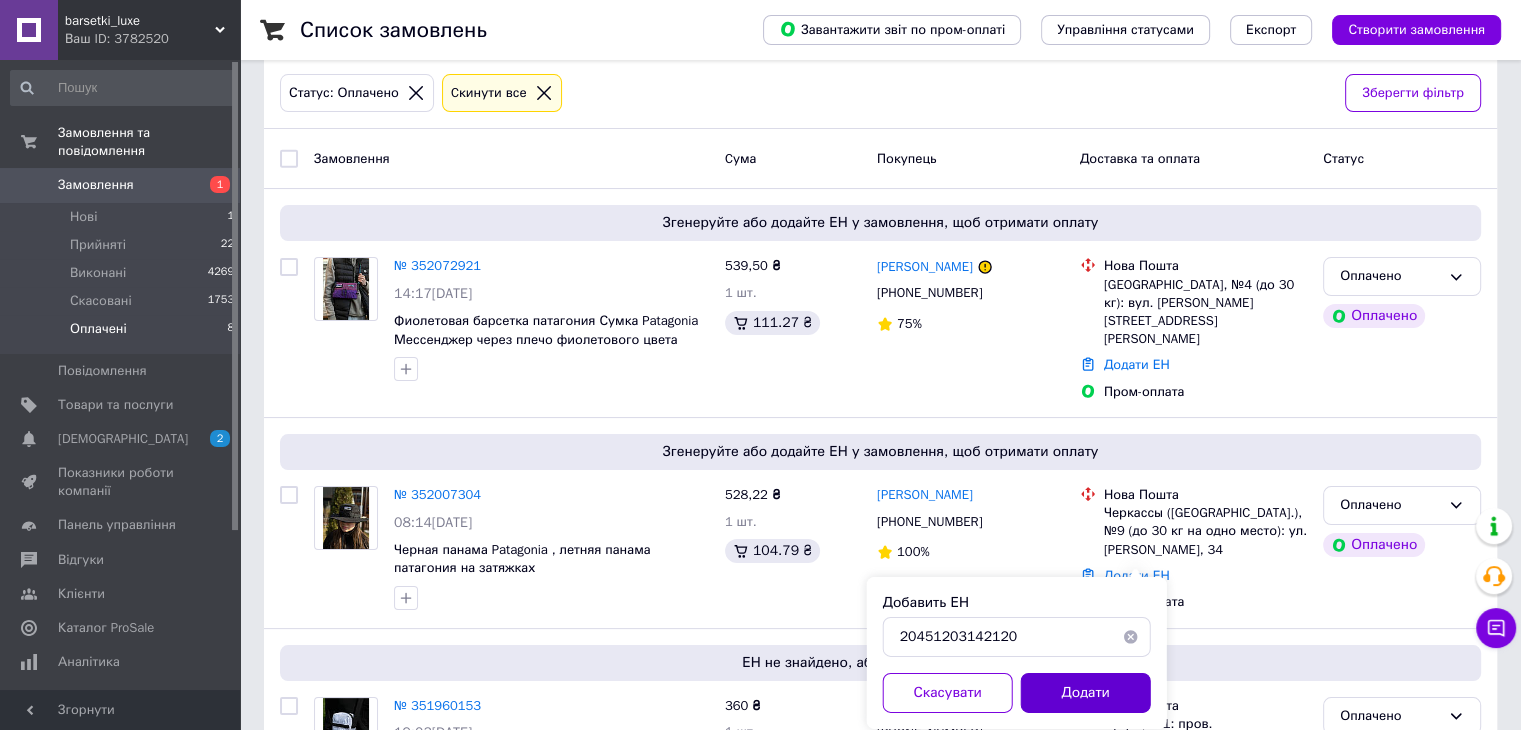 click on "Додати" at bounding box center [1086, 693] 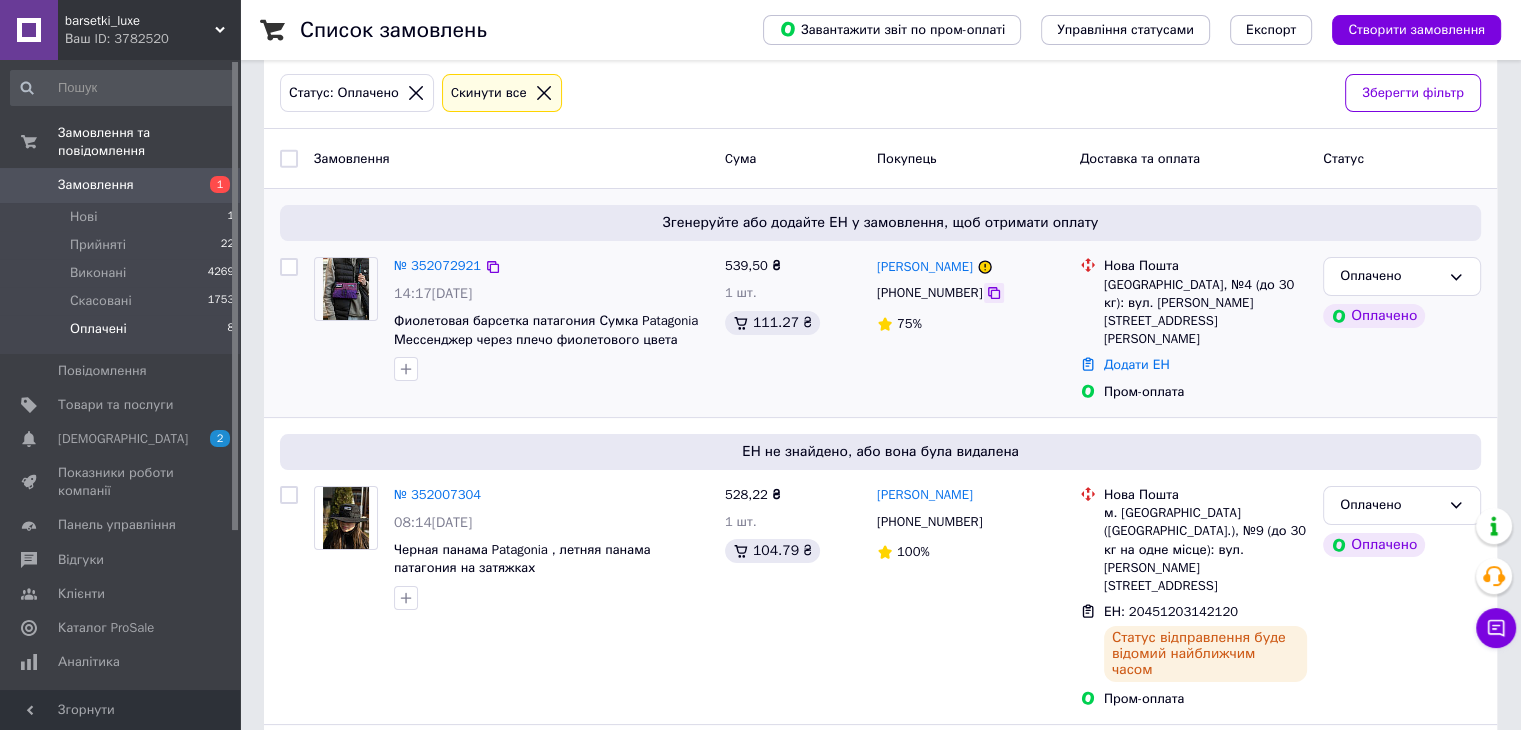 click 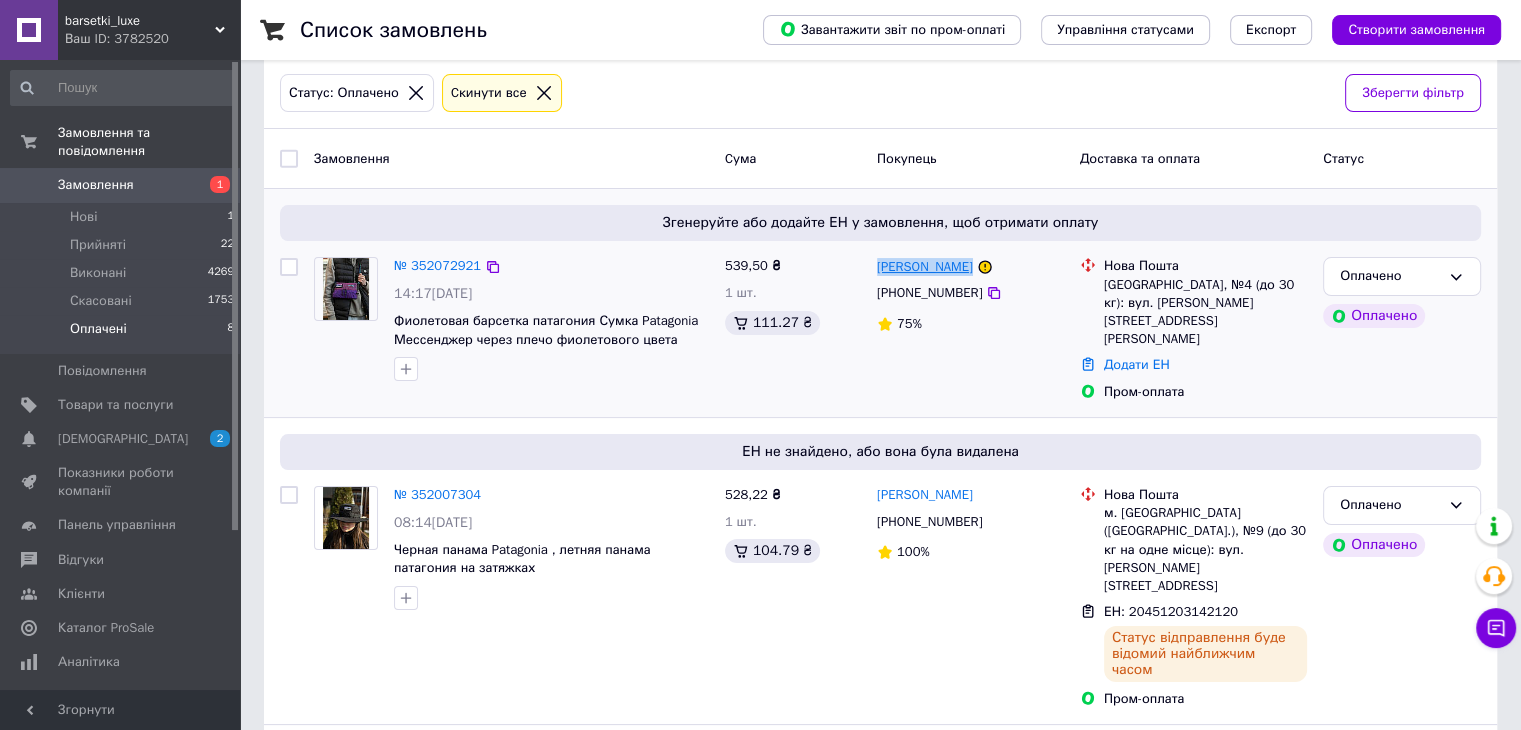 drag, startPoint x: 870, startPoint y: 272, endPoint x: 955, endPoint y: 272, distance: 85 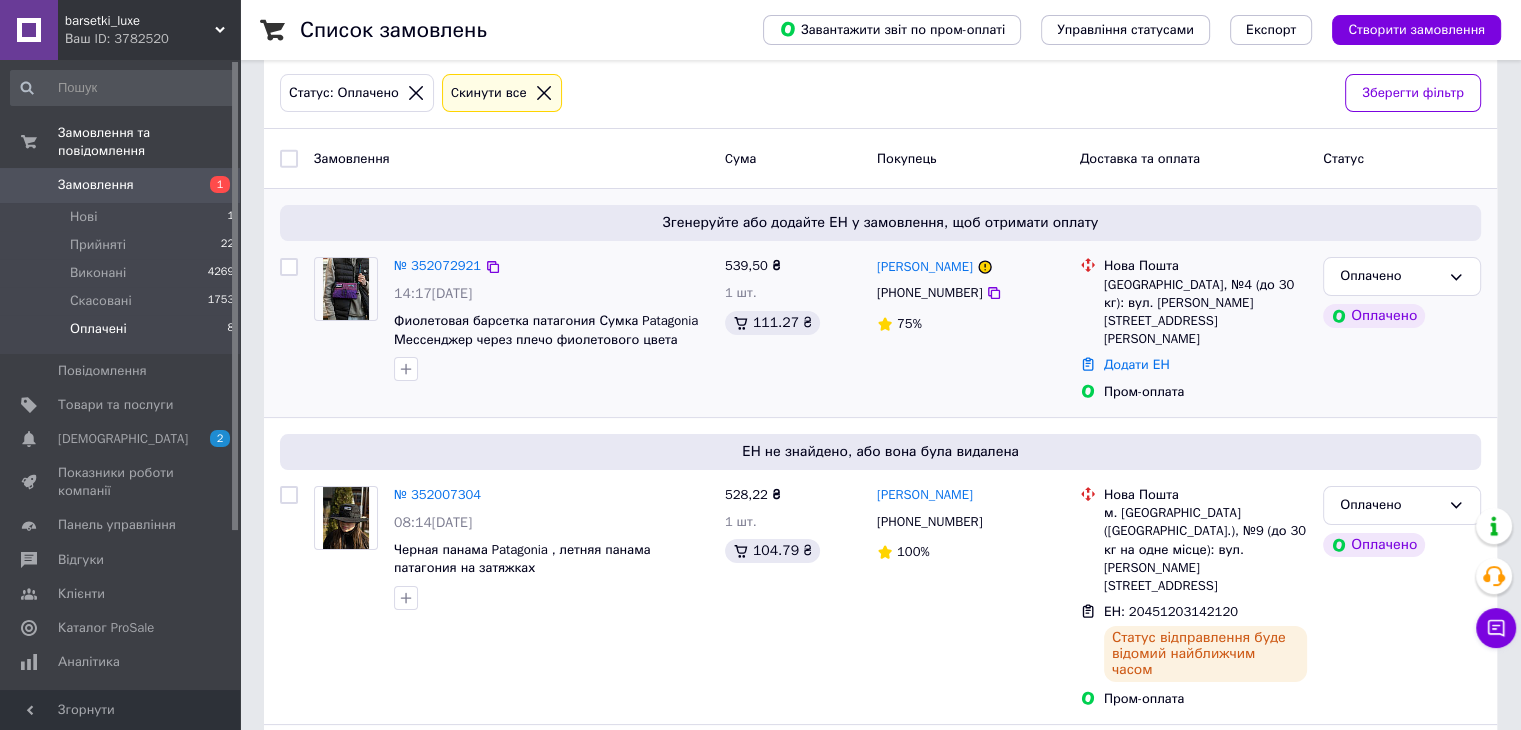 click on "[GEOGRAPHIC_DATA], №4 (до 30 кг): вул. [PERSON_NAME][STREET_ADDRESS][PERSON_NAME]" at bounding box center [1205, 312] 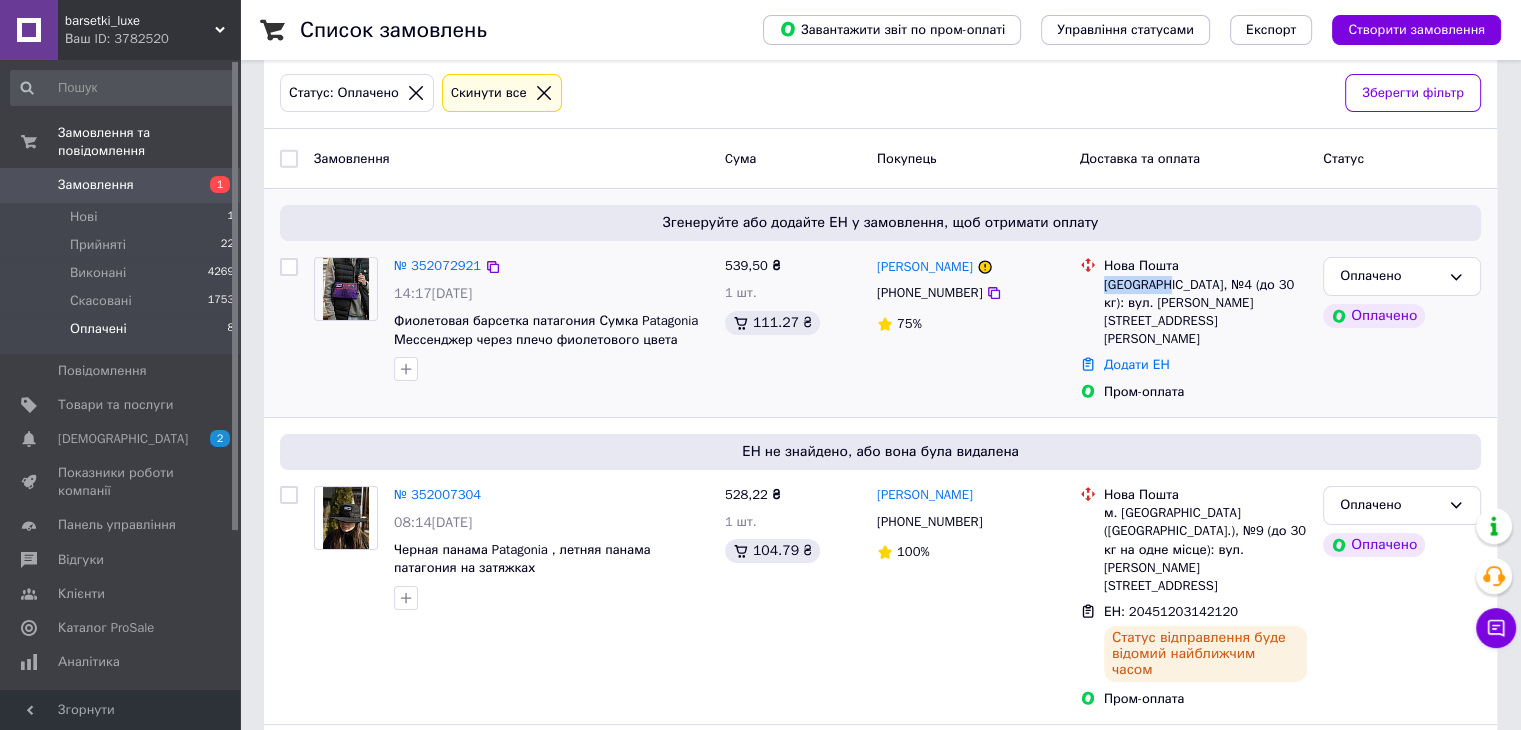 click on "[GEOGRAPHIC_DATA], №4 (до 30 кг): вул. [PERSON_NAME][STREET_ADDRESS][PERSON_NAME]" at bounding box center [1205, 312] 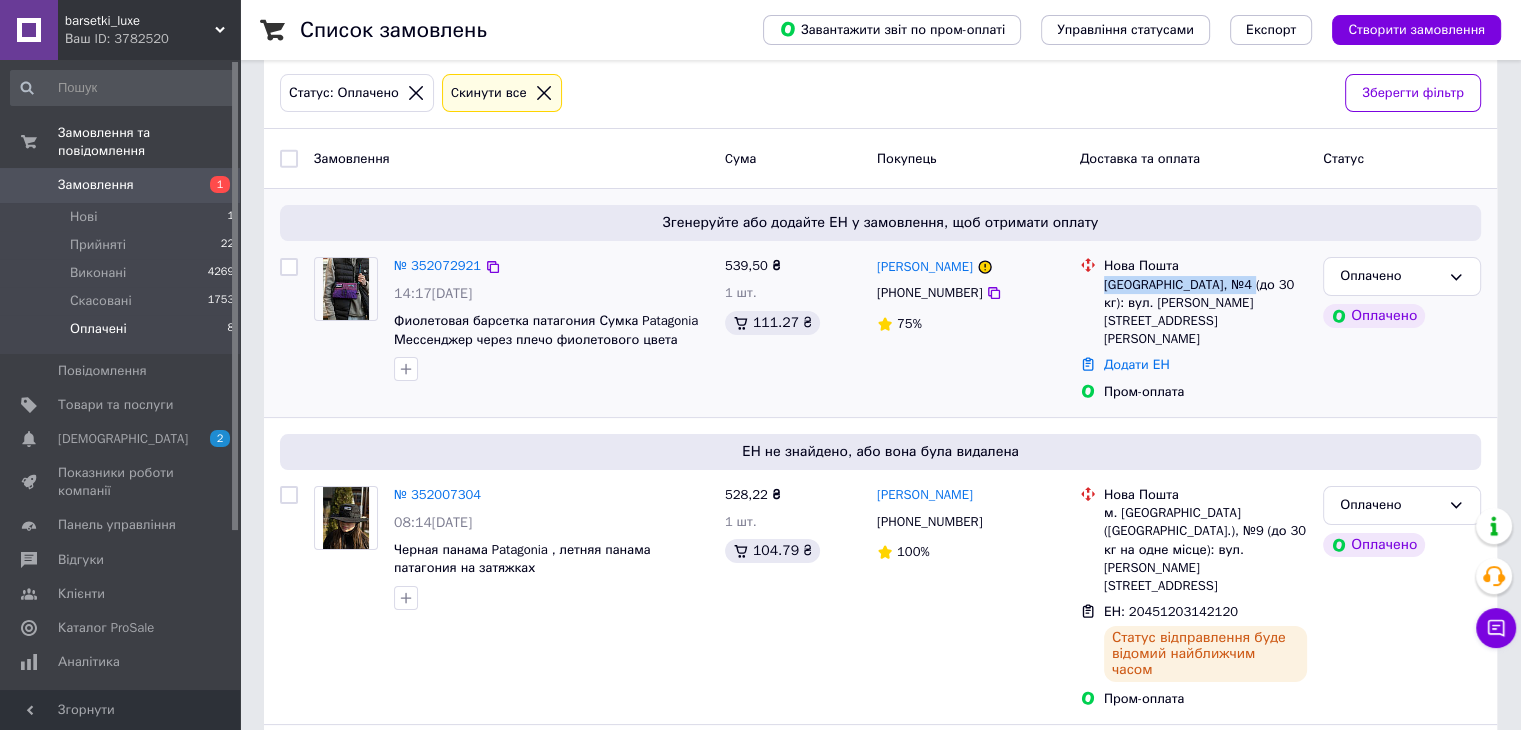 drag, startPoint x: 1246, startPoint y: 290, endPoint x: 1101, endPoint y: 286, distance: 145.05516 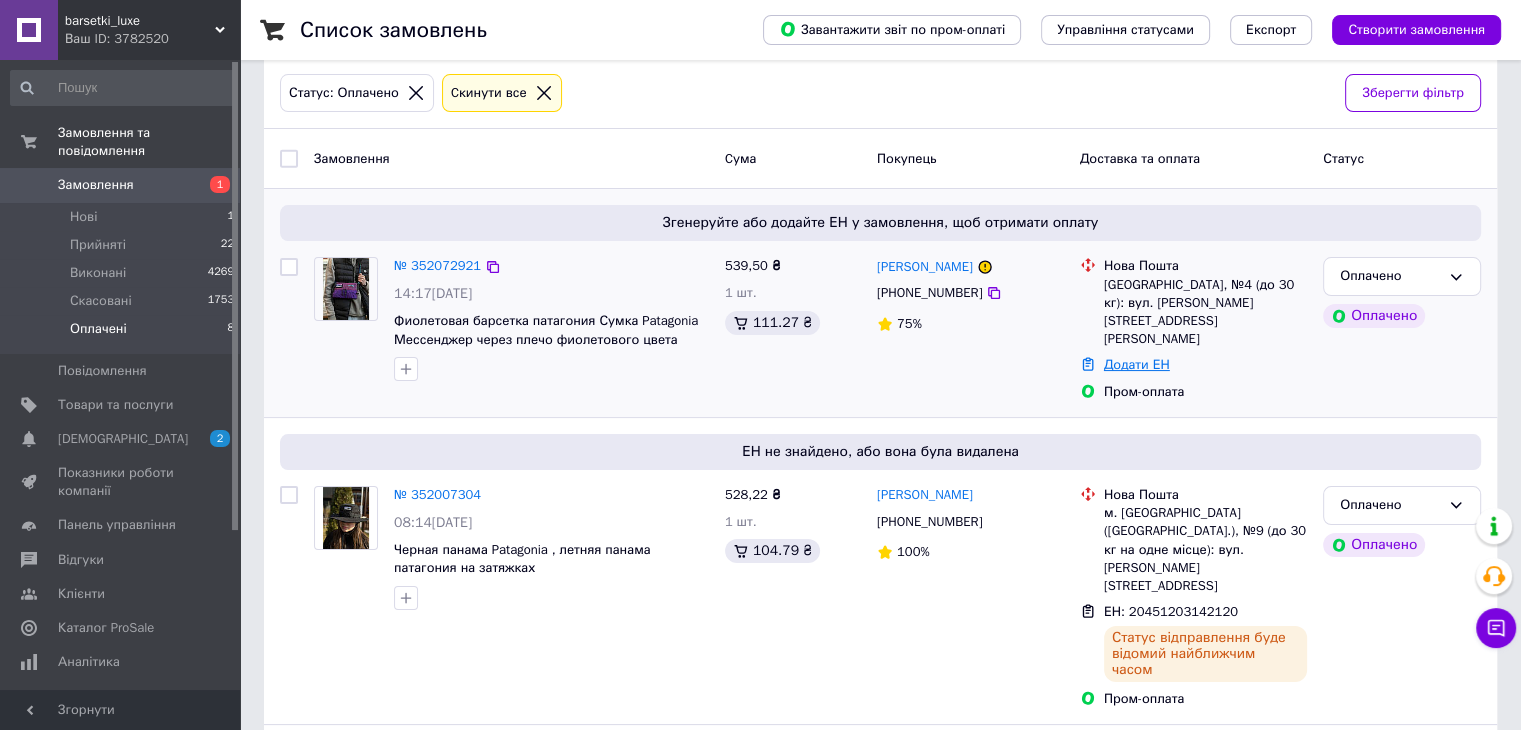 click on "Додати ЕН" at bounding box center [1137, 364] 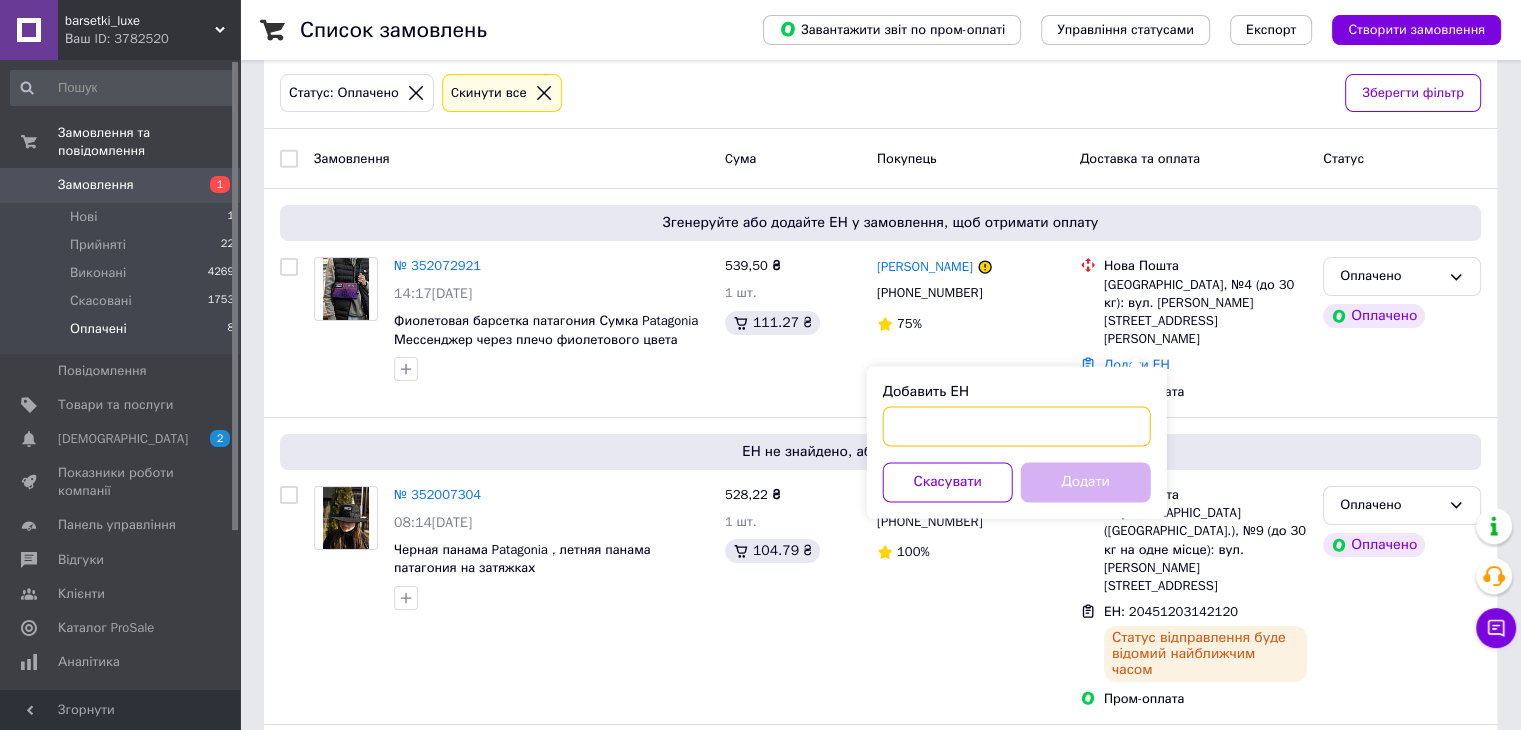 click on "Добавить ЕН" at bounding box center (1017, 426) 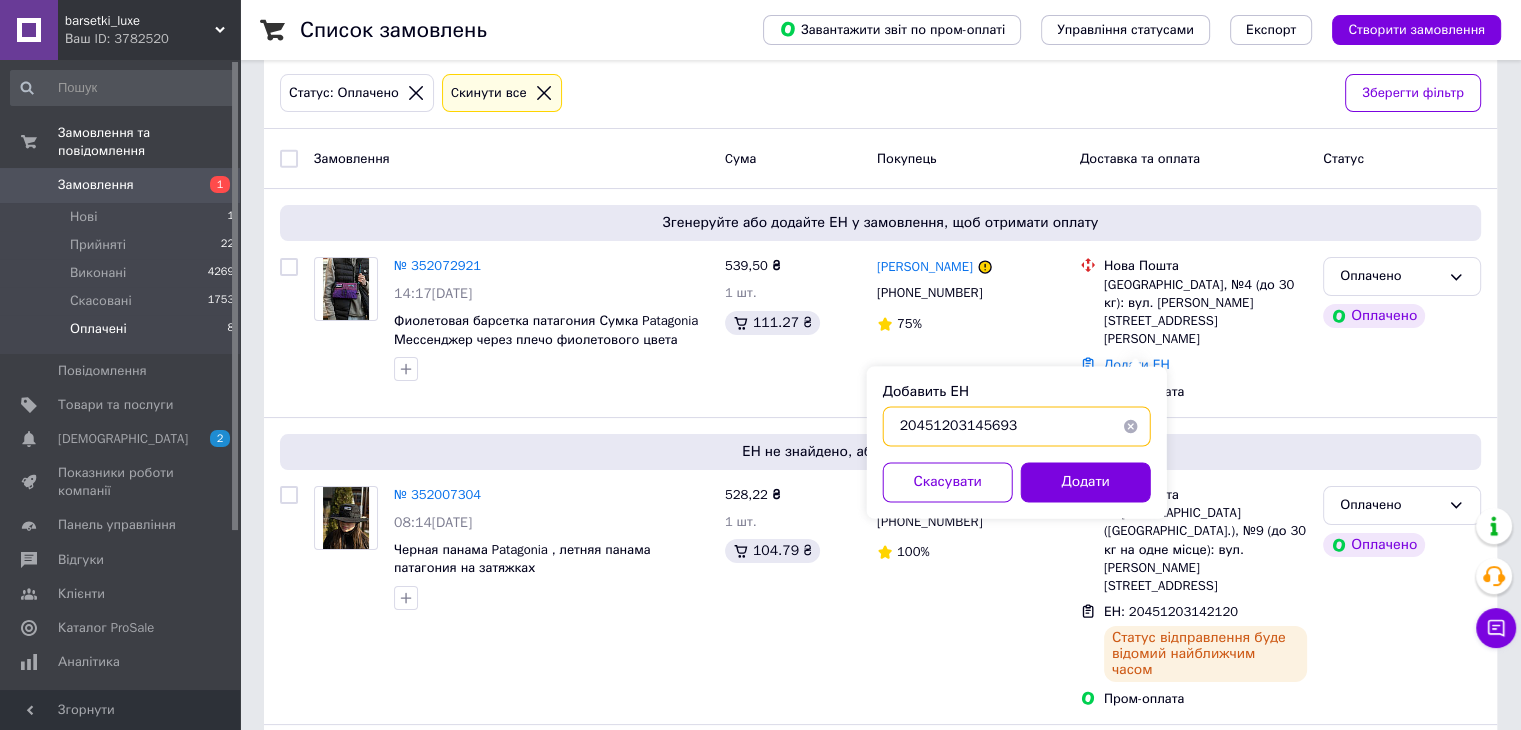 type on "20451203145693" 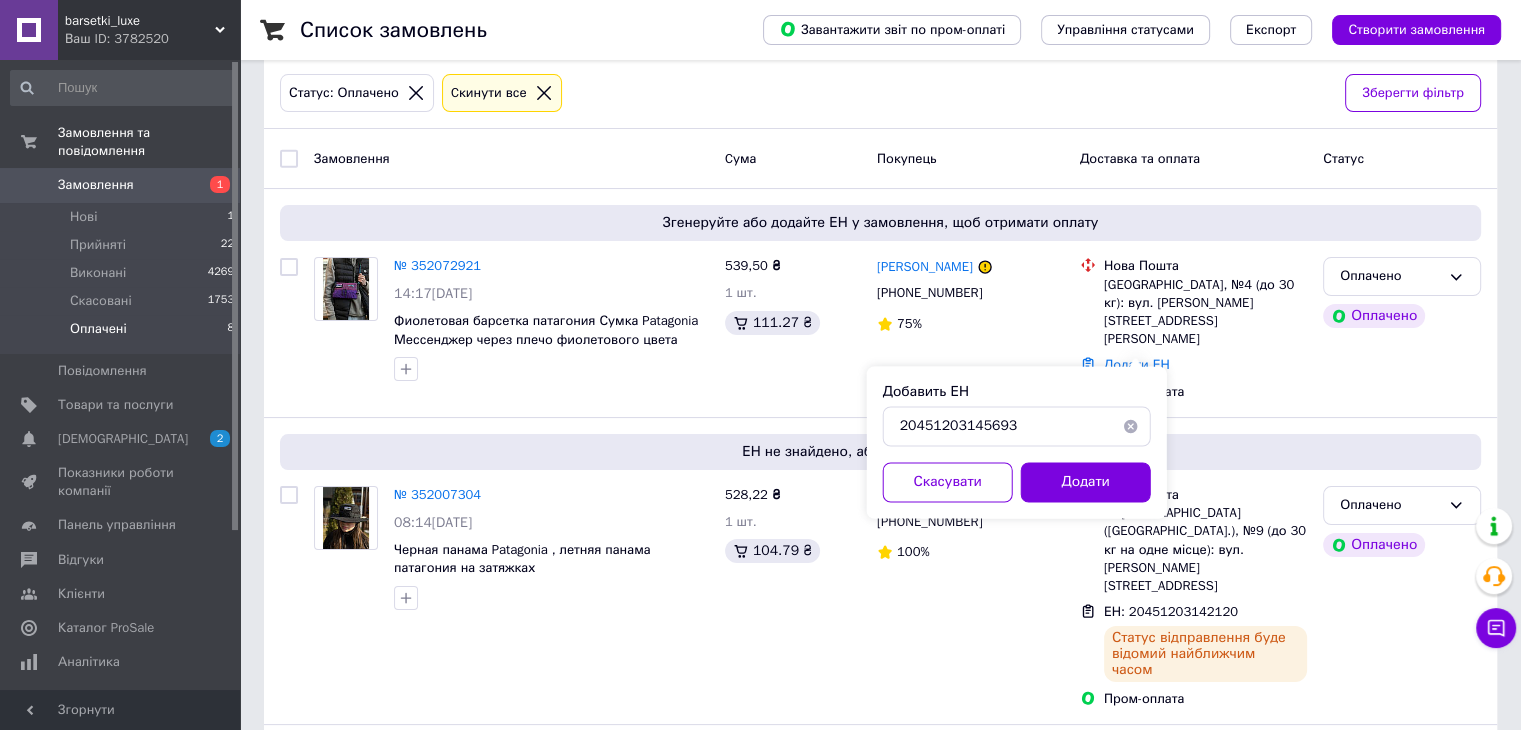 click on "Добавить ЕН 20451203145693 Скасувати Додати" at bounding box center [1017, 442] 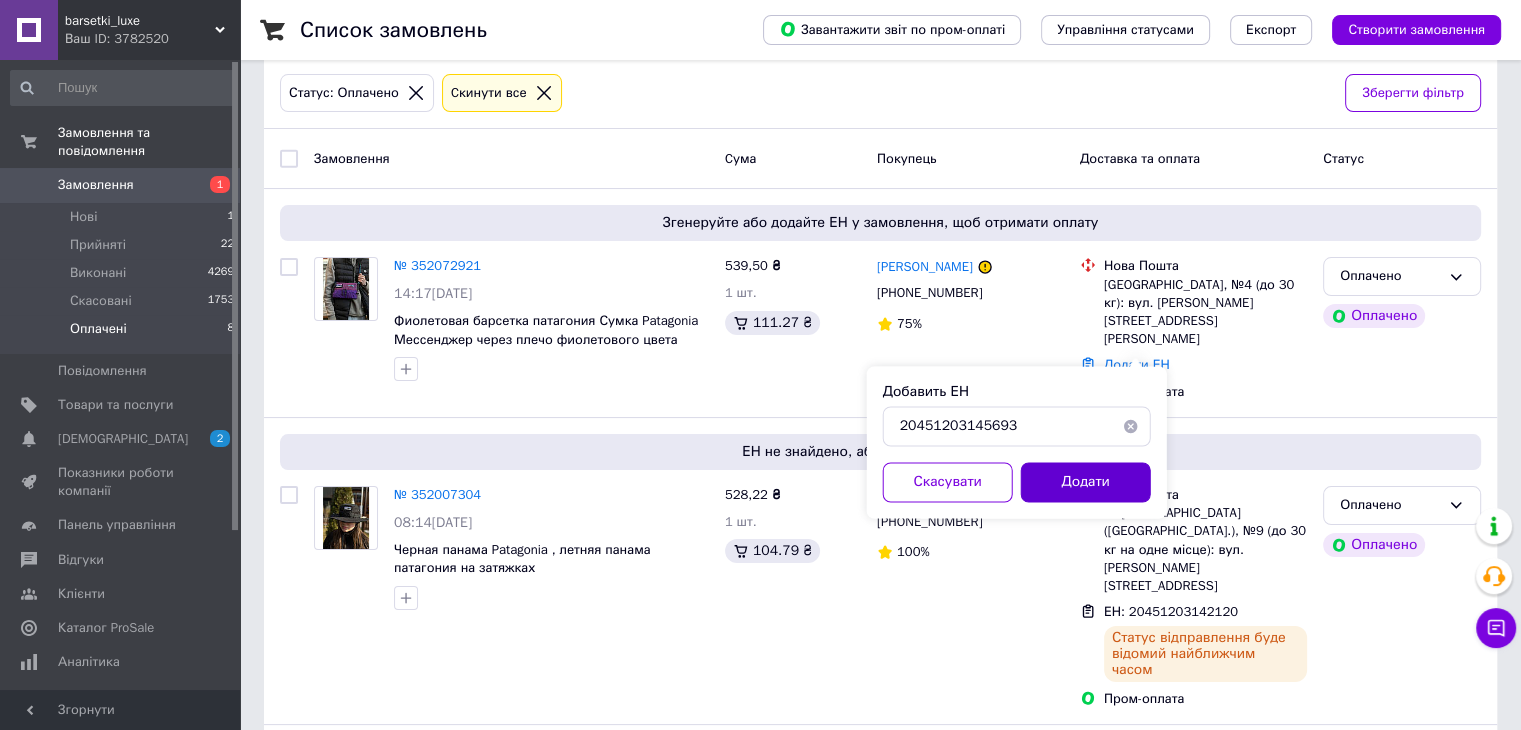 click on "Додати" at bounding box center [1086, 482] 